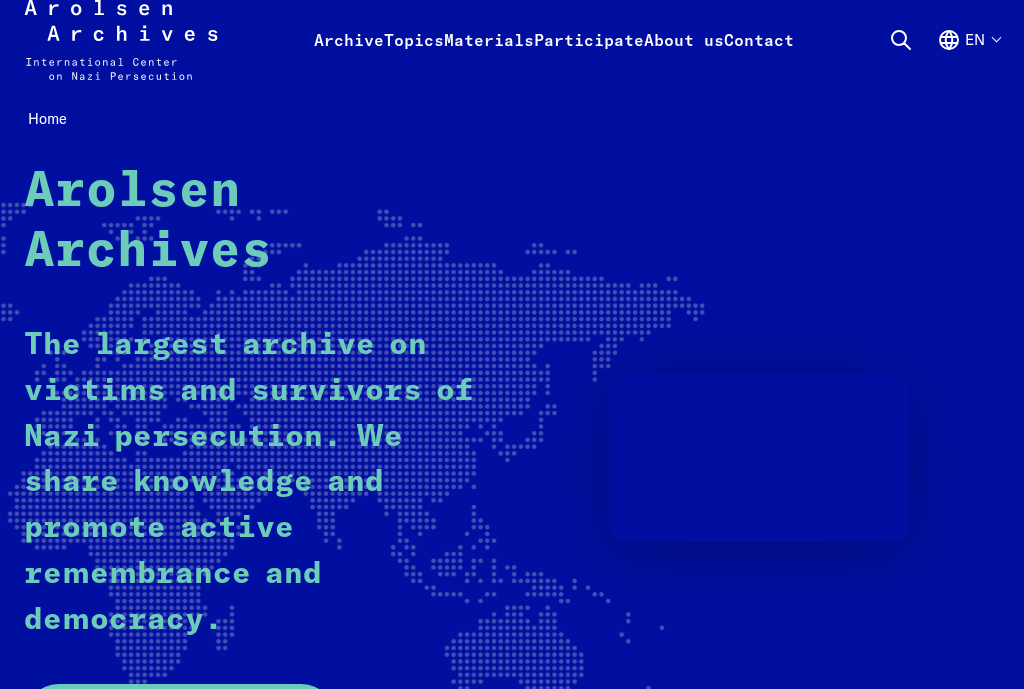 scroll, scrollTop: 0, scrollLeft: 0, axis: both 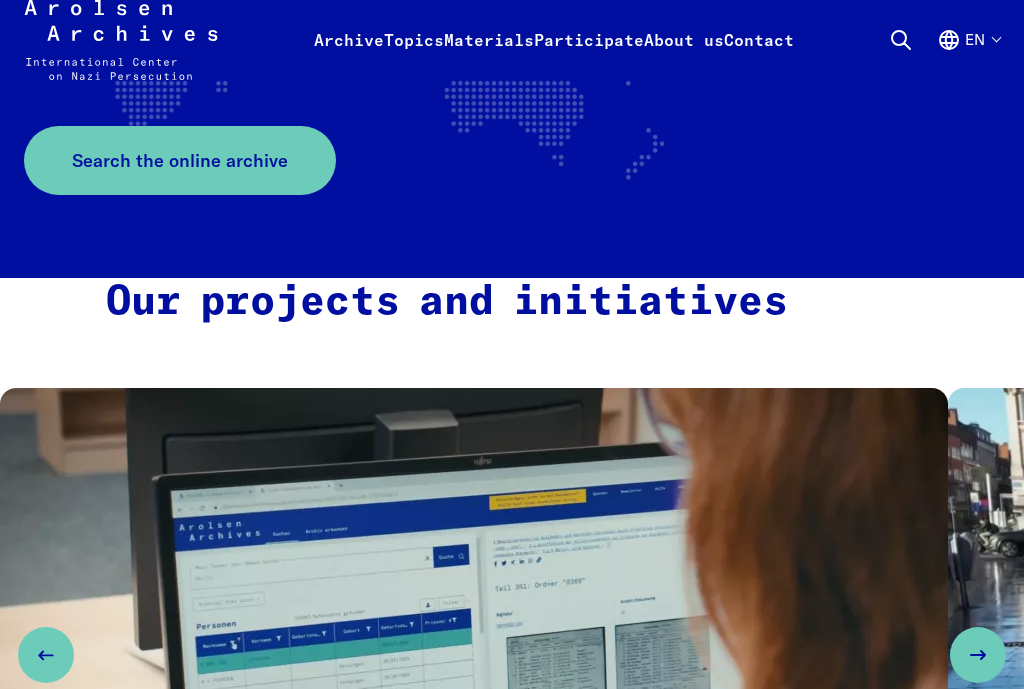 click on "Home     Arolsen Archives   The largest archive on victims and survivors of Nazi persecution. We share knowledge and promote active remembrance and democracy.   Search the online archive                             Our projects and initiatives               Online archive Our online archive contains over 40 million documents. You can use it for your research on victims of Nazi persecution.             #StolenMemory An exhibition – and an initiative – that focuses on returning the personal belongings of concentration camp prisoners to their families.             arolsen school The arolsen school education platform offers engaging learning experiences that invite users to explore both historical and contemporary issues.             #everynamecounts Hundreds of thousands of volunteers are helping us to digitize the names and details of victims of Nazi persecution. Join in now!                                   News, events, stories and dossiers        All     Dossiers     Help us search     News" at bounding box center (512, 6404) 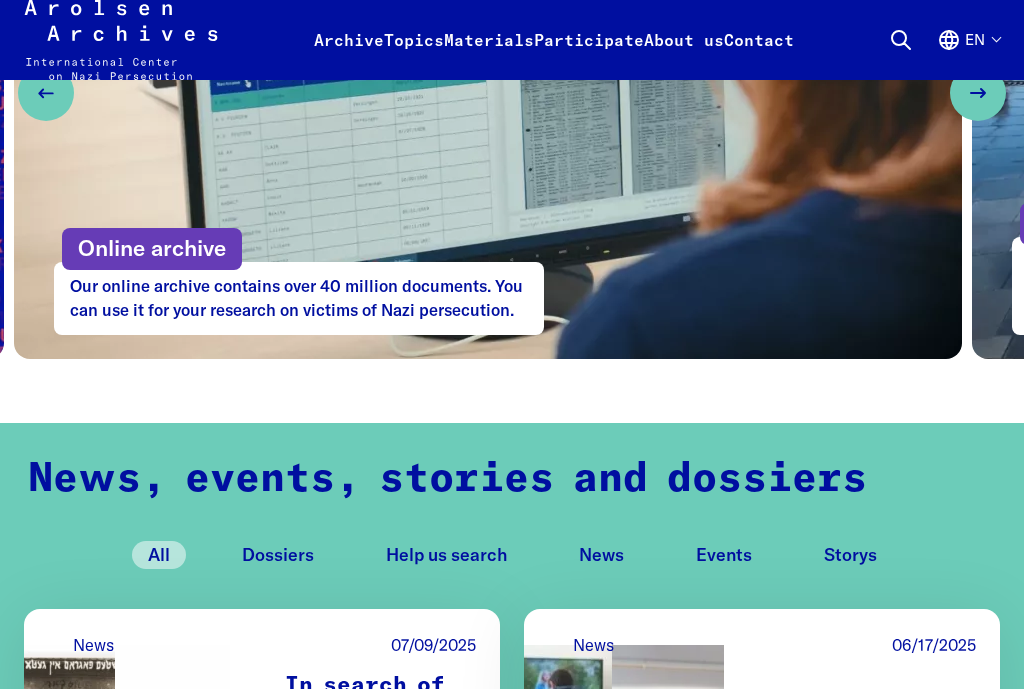 click on "Online archive Our online archive contains over 40 million documents. You can use it for your research on victims of Nazi persecution." at bounding box center [488, 92] 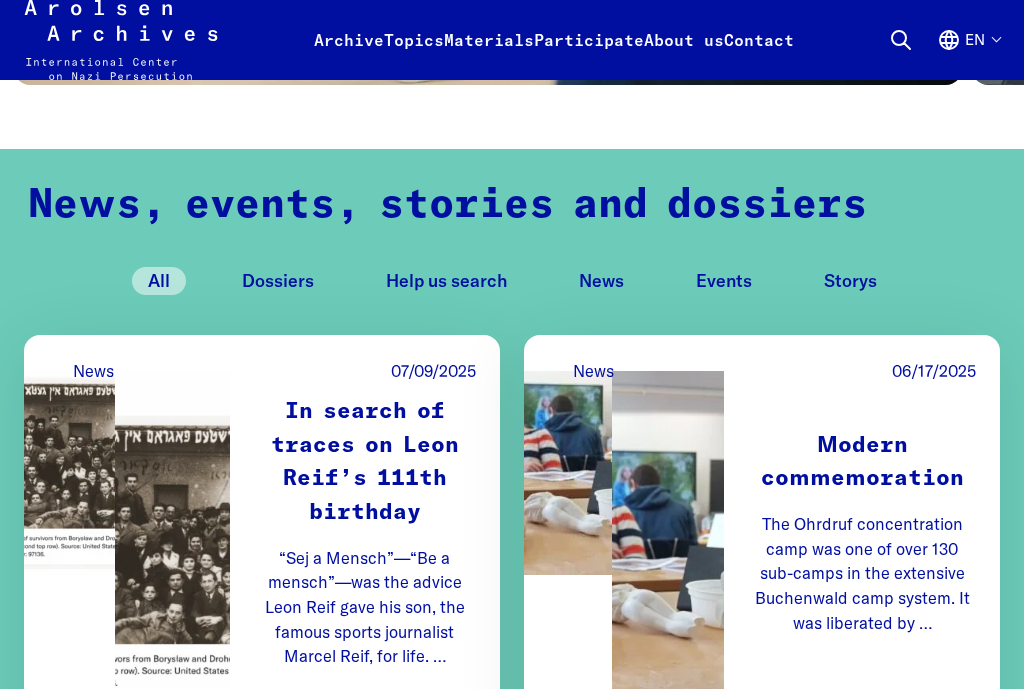 click on "Home     Arolsen Archives   The largest archive on victims and survivors of Nazi persecution. We share knowledge and promote active remembrance and democracy.   Search the online archive                             Our projects and initiatives             arolsen school The arolsen school education platform offers engaging learning experiences that invite users to explore both historical and contemporary issues.           #everynamecounts Hundreds of thousands of volunteers are helping us to digitize the names and details of victims of Nazi persecution. Join in now!             Online archive Our online archive contains over 40 million documents. You can use it for your research on victims of Nazi persecution.             #StolenMemory An exhibition – and an initiative – that focuses on returning the personal belongings of concentration camp prisoners to their families.                                       News, events, stories and dossiers        All     Dossiers     Help us search     News" at bounding box center (512, 5568) 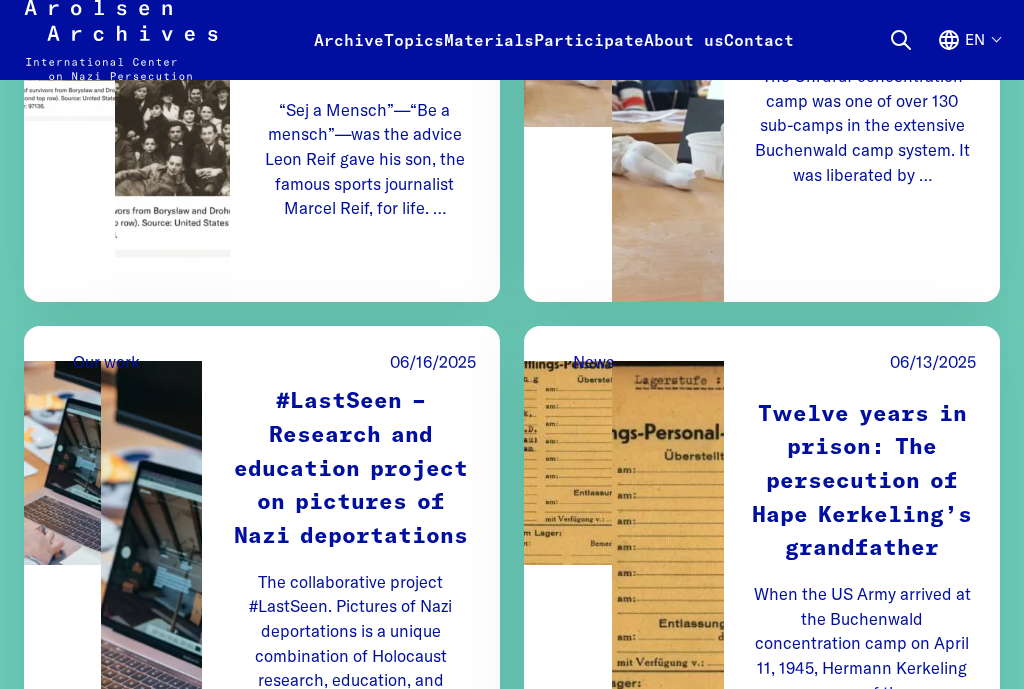 scroll, scrollTop: 1846, scrollLeft: 0, axis: vertical 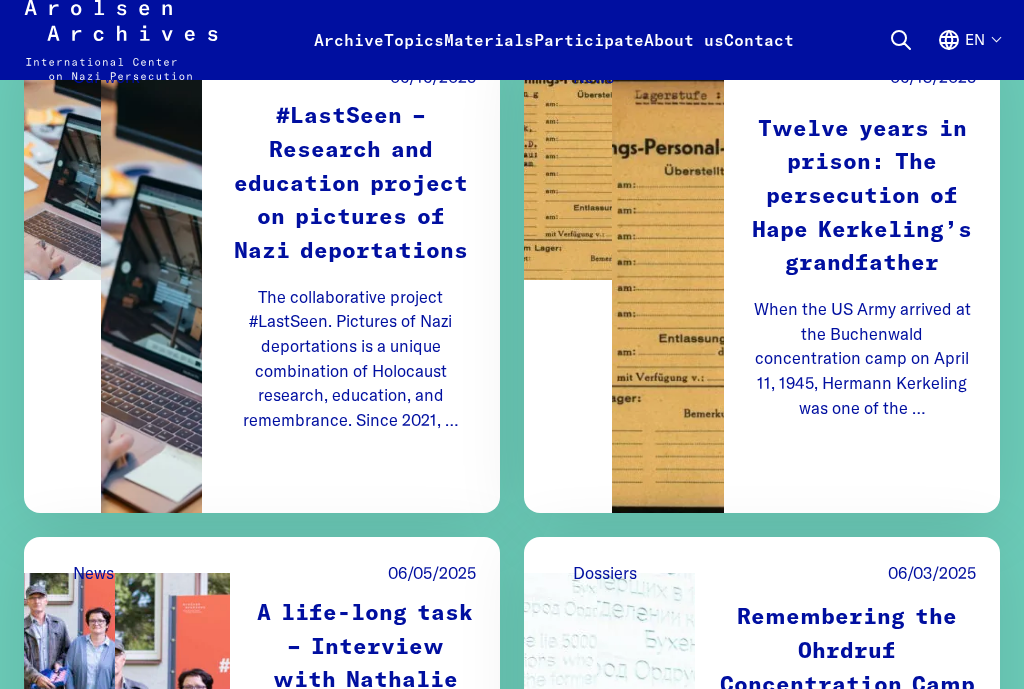 click on "Our work   06/16/2025   #LastSeen – Research and education project on pictures of Nazi deportations   The collaborative project #LastSeen. Pictures of Nazi deportations is a unique combination of Holocaust research, education, and remembrance. Since 2021, …" at bounding box center [262, 277] 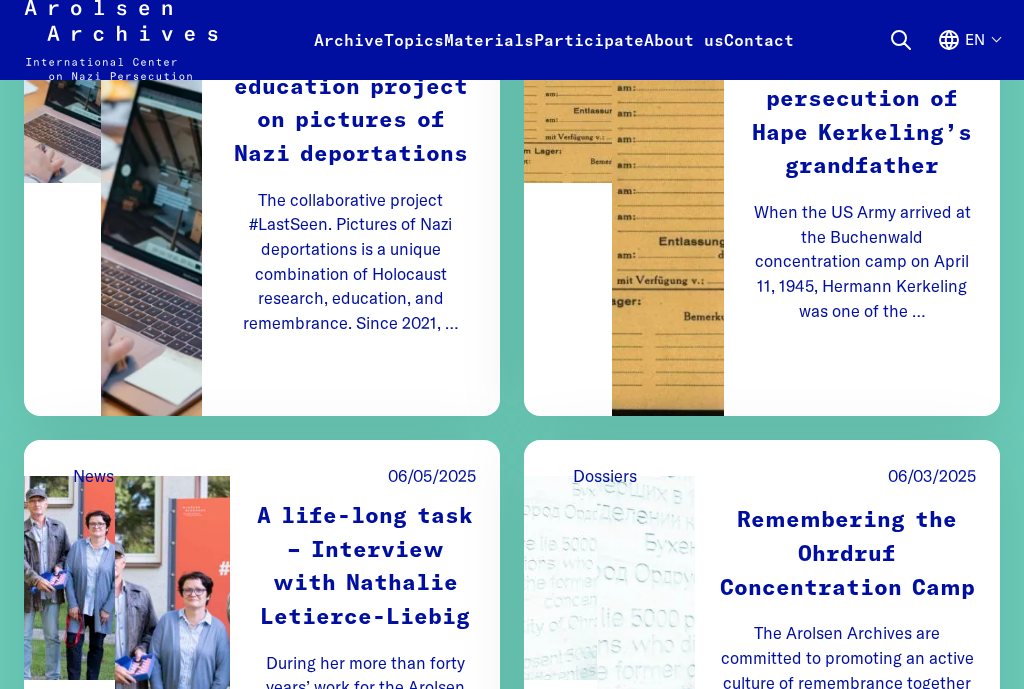 scroll, scrollTop: 2228, scrollLeft: 0, axis: vertical 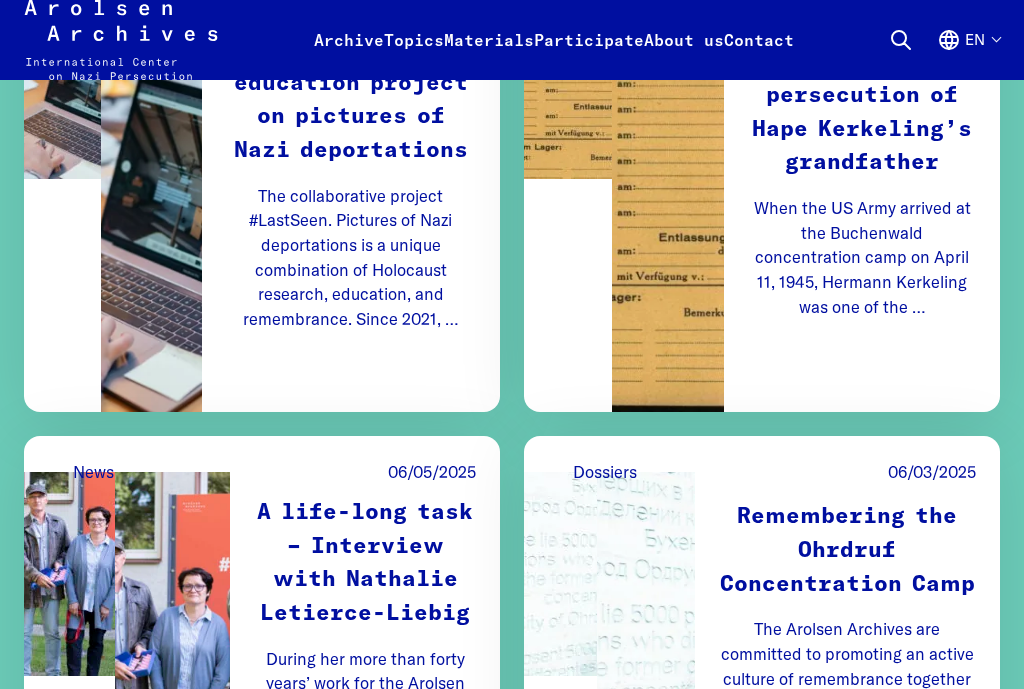 click on "#LastSeen – Research and education project on pictures of Nazi deportations" at bounding box center [351, 83] 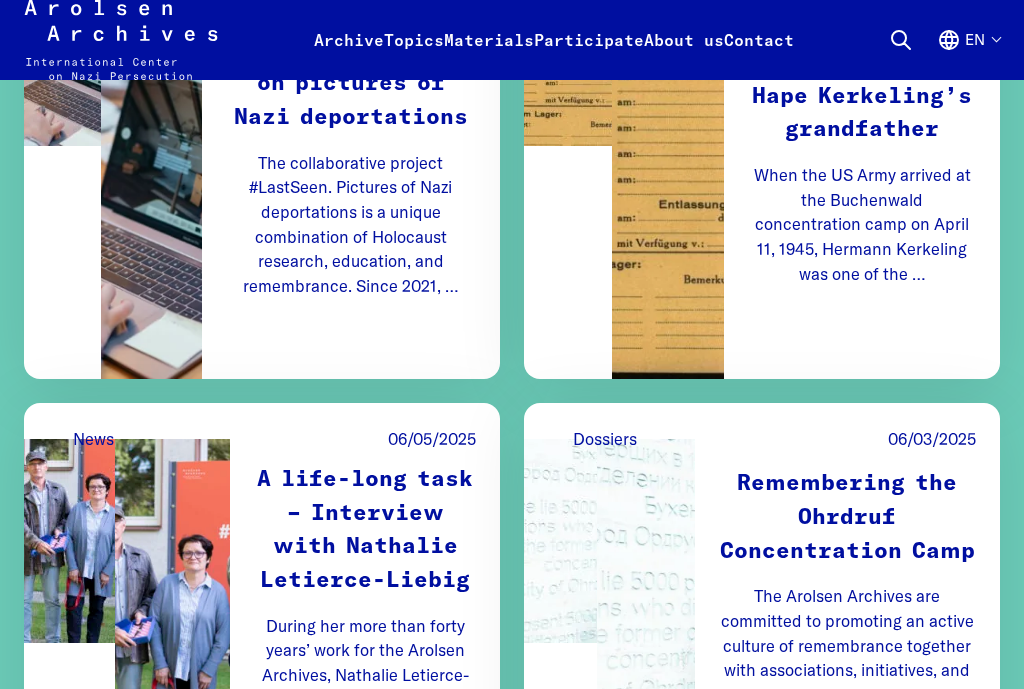 click on "Our work   06/16/2025   #LastSeen – Research and education project on pictures of Nazi deportations   The collaborative project #LastSeen. Pictures of Nazi deportations is a unique combination of Holocaust research, education, and remembrance. Since 2021, …" at bounding box center [262, 143] 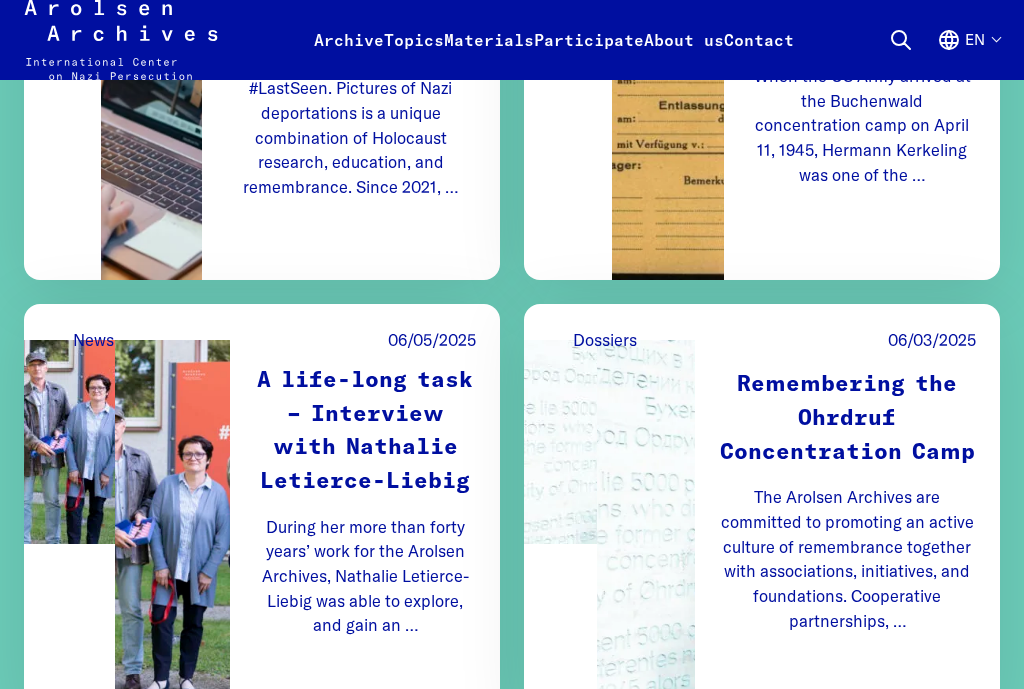 scroll, scrollTop: 2389, scrollLeft: 0, axis: vertical 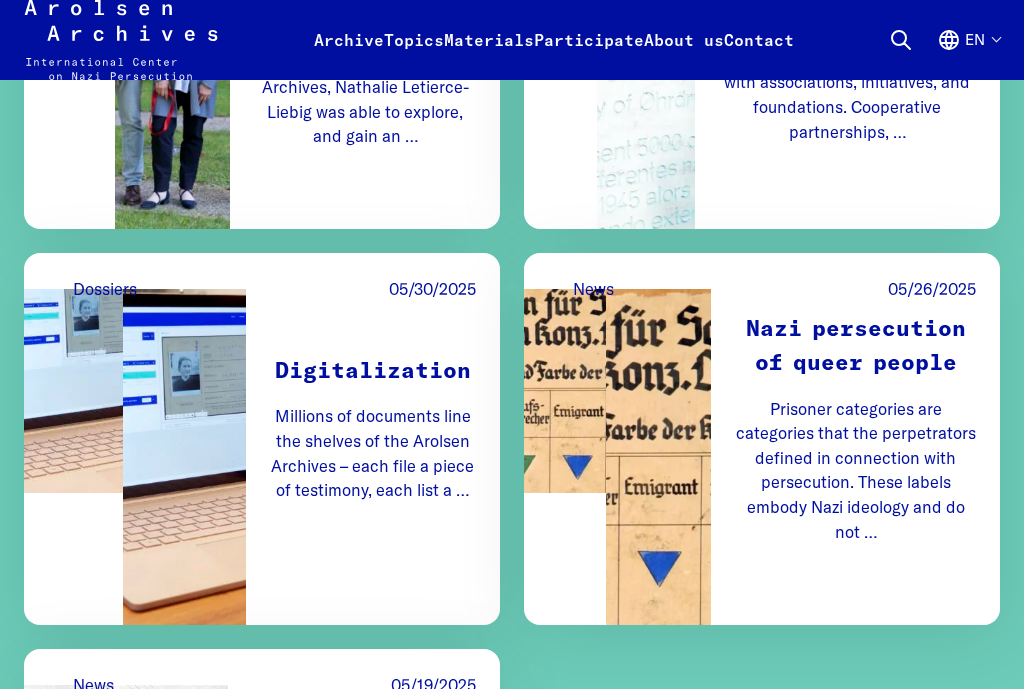 click on "News   07/09/2025   In search of traces on Leon Reif’s 111th birthday   “Sej a Mensch”—“Be a mensch”—was the advice Leon Reif gave his son, the famous sports journalist Marcel Reif, for life. …                           News   06/17/2025   Modern commemoration   The Ohrdruf concentration camp was one of over 130 sub-camps in the extensive Buchenwald camp system. It was liberated by …                           Our work   06/16/2025   #LastSeen – Research and education project on pictures of Nazi deportations   The collaborative project #LastSeen. Pictures of Nazi deportations is a unique combination of Holocaust research, education, and remembrance. Since 2021, …                           News   06/13/2025   Twelve years in prison: The persecution of Hape Kerkeling’s grandfather   When the US Army arrived at the Buchenwald concentration camp on April 11, 1945, Hermann Kerkeling was one of the …                           News   06/05/2025" at bounding box center [512, -79] 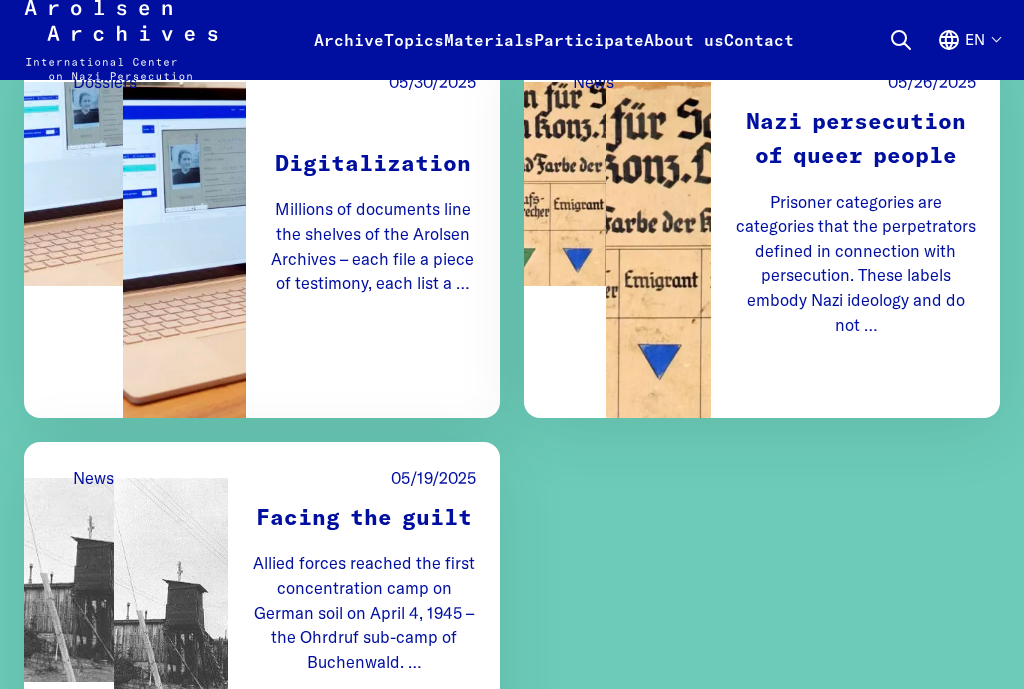 click on "News   07/09/2025   In search of traces on Leon Reif’s 111th birthday   “Sej a Mensch”—“Be a mensch”—was the advice Leon Reif gave his son, the famous sports journalist Marcel Reif, for life. …                           News   06/17/2025   Modern commemoration   The Ohrdruf concentration camp was one of over 130 sub-camps in the extensive Buchenwald camp system. It was liberated by …                           Our work   06/16/2025   #LastSeen – Research and education project on pictures of Nazi deportations   The collaborative project #LastSeen. Pictures of Nazi deportations is a unique combination of Holocaust research, education, and remembrance. Since 2021, …                           News   06/13/2025   Twelve years in prison: The persecution of Hape Kerkeling’s grandfather   When the US Army arrived at the Buchenwald concentration camp on April 11, 1945, Hermann Kerkeling was one of the …                           News   06/05/2025" at bounding box center [512, -286] 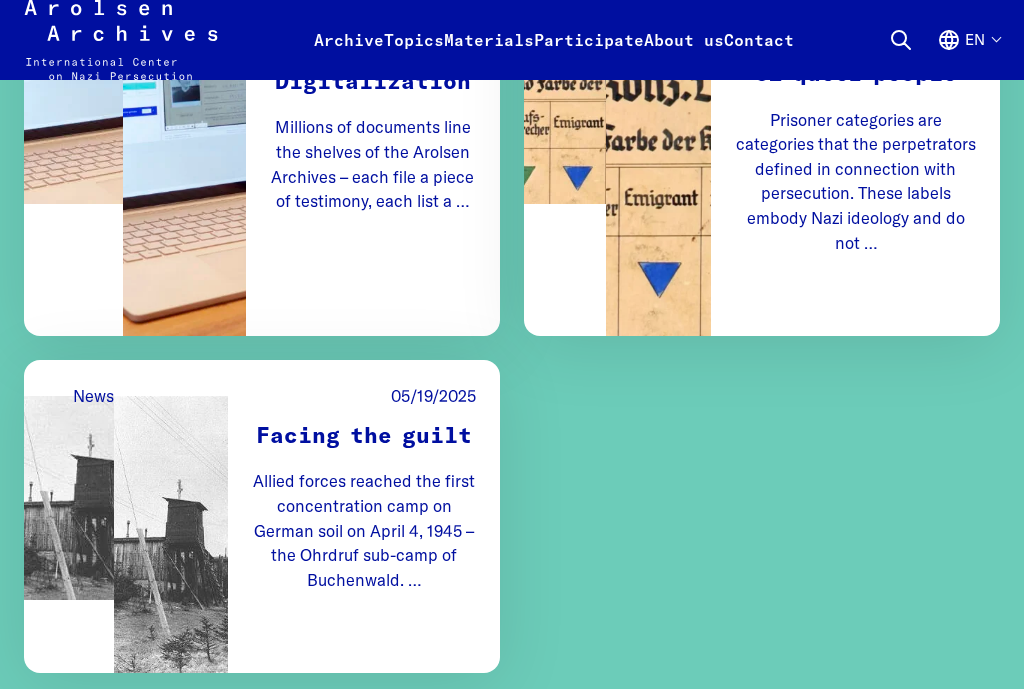 scroll, scrollTop: 3223, scrollLeft: 0, axis: vertical 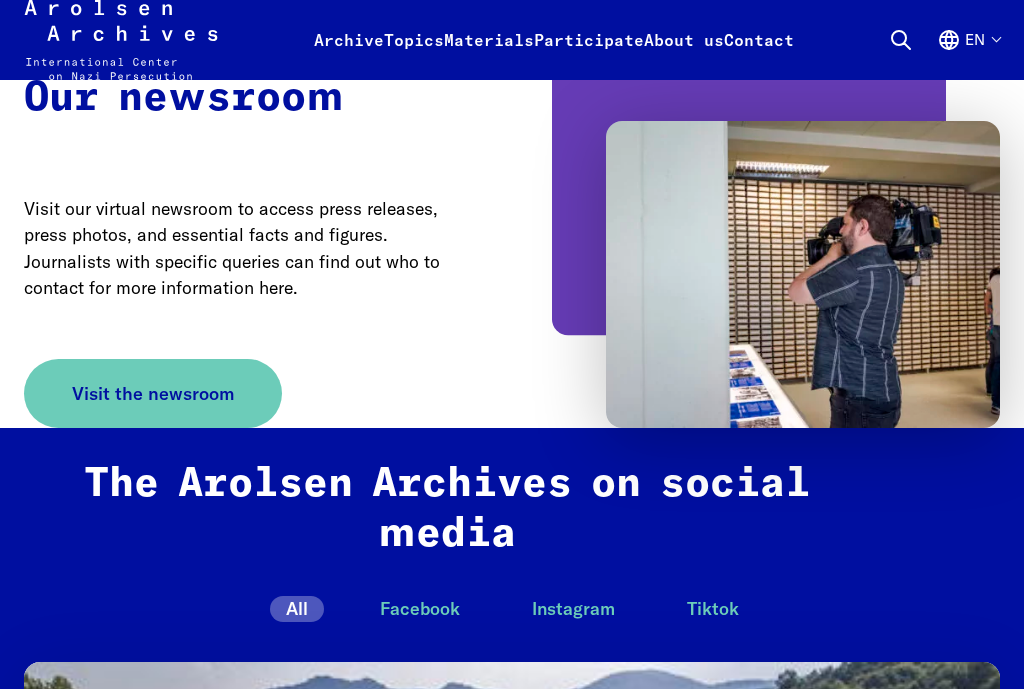 click on "Our newsroom   Visit our virtual newsroom to access press releases, press photos, and essential facts and figures. Journalists with specific queries can find out who to contact for more information here.   Visit the newsroom" at bounding box center [512, 234] 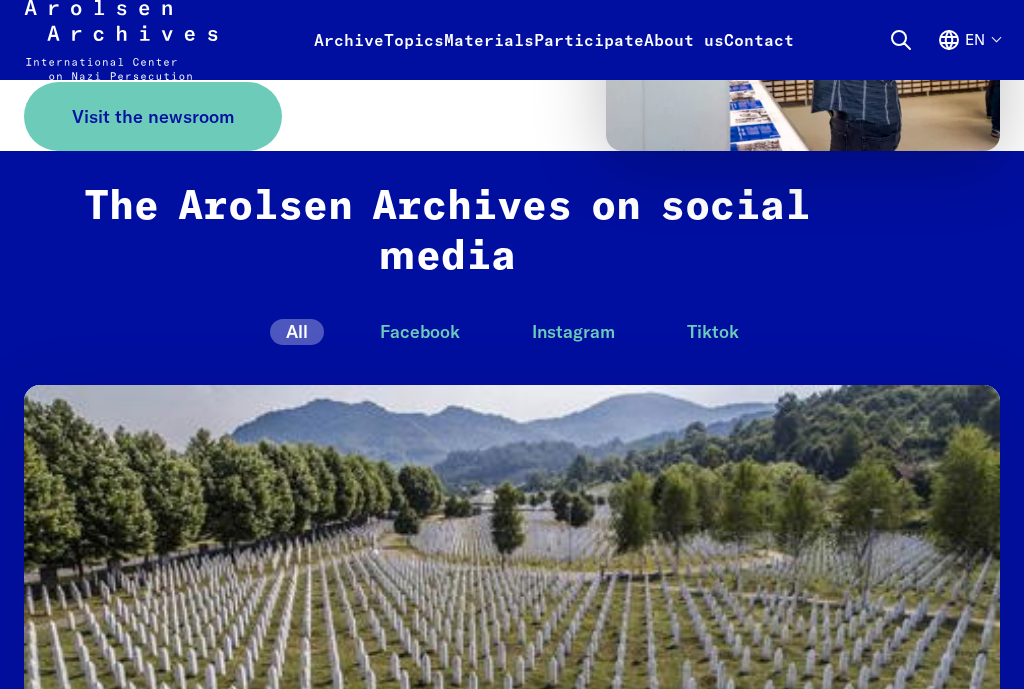 click on "Home     Arolsen Archives   The largest archive on victims and survivors of Nazi persecution. We share knowledge and promote active remembrance and democracy.   Search the online archive                             Our projects and initiatives             arolsen school The arolsen school education platform offers engaging learning experiences that invite users to explore both historical and contemporary issues.           #everynamecounts Hundreds of thousands of volunteers are helping us to digitize the names and details of victims of Nazi persecution. Join in now!             Online archive Our online archive contains over 40 million documents. You can use it for your research on victims of Nazi persecution.             #StolenMemory An exhibition – and an initiative – that focuses on returning the personal belongings of concentration camp prisoners to their families.                                       News, events, stories and dossiers        All     Dossiers     Help us search     News" at bounding box center (512, 2791) 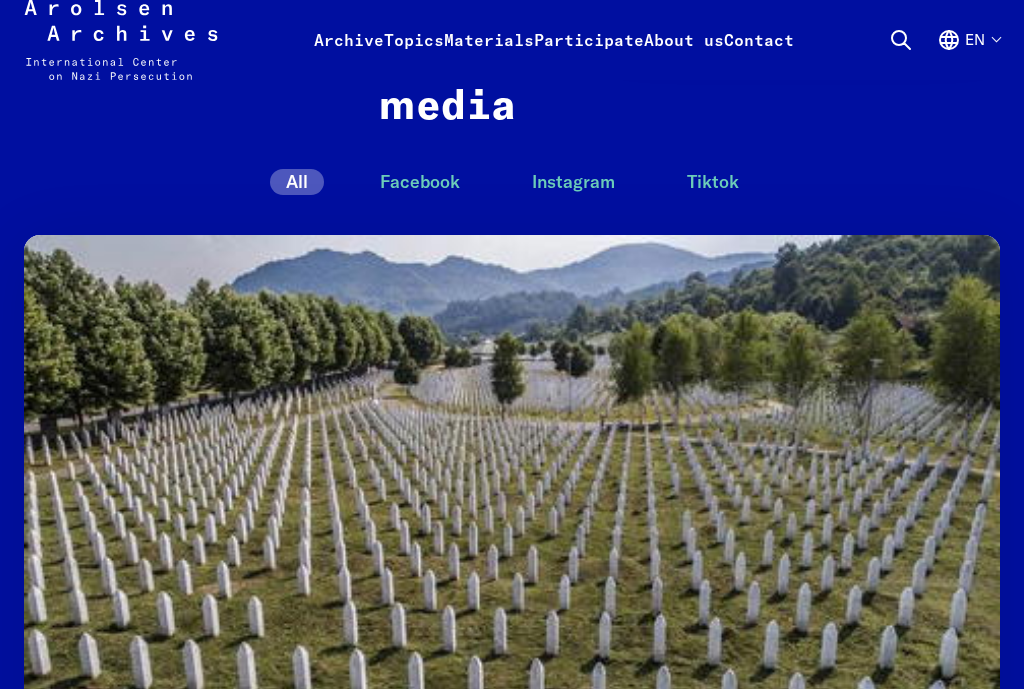 click on "The Arolsen Archives on social media      All     Facebook     Instagram     Tiktok                        Facebook         arolsenarchives       2025-07-11T05:00:21+00:00     Am 11. Juli 2025 jährt sich der Genozid von Srebrenica zum 30. Mal. Anlässlich dieses Jahrestages erinnern die Gesellschaft für …                     Facebook         arolsenarchives       2025-07-10T14:36:07+00:00     80 Jahre nach Ende des Zweiten Weltkriegs ist das Interesse an der NS-Verfolgung ungebrochen. Unsere Halbjahresbilanz zeigt Rekordwerte bei Website, …                     Instagram         arolsenarchives       2025-07-10T14:30:00+00:00     [FIRST] [LAST] (@[USERNAME]) kam ursprünglich nur für sein Studium nach Deutschland. Doch dann übernahm das Mullah-Regime in seiner Heimat Iran …                     Facebook         arolsenarchives       2025-07-09T14:51:37+00:00                         Tiktok         arolsenarchives       2025-07-09T14:30:00+00:00                         Instagram" at bounding box center (512, 4472) 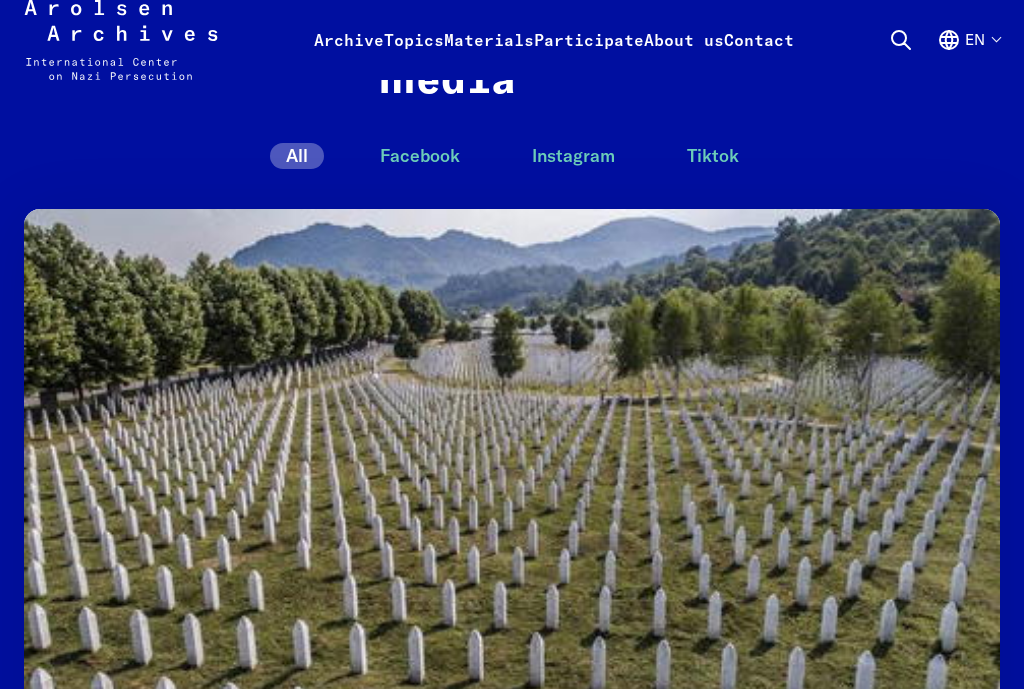 scroll, scrollTop: 4359, scrollLeft: 0, axis: vertical 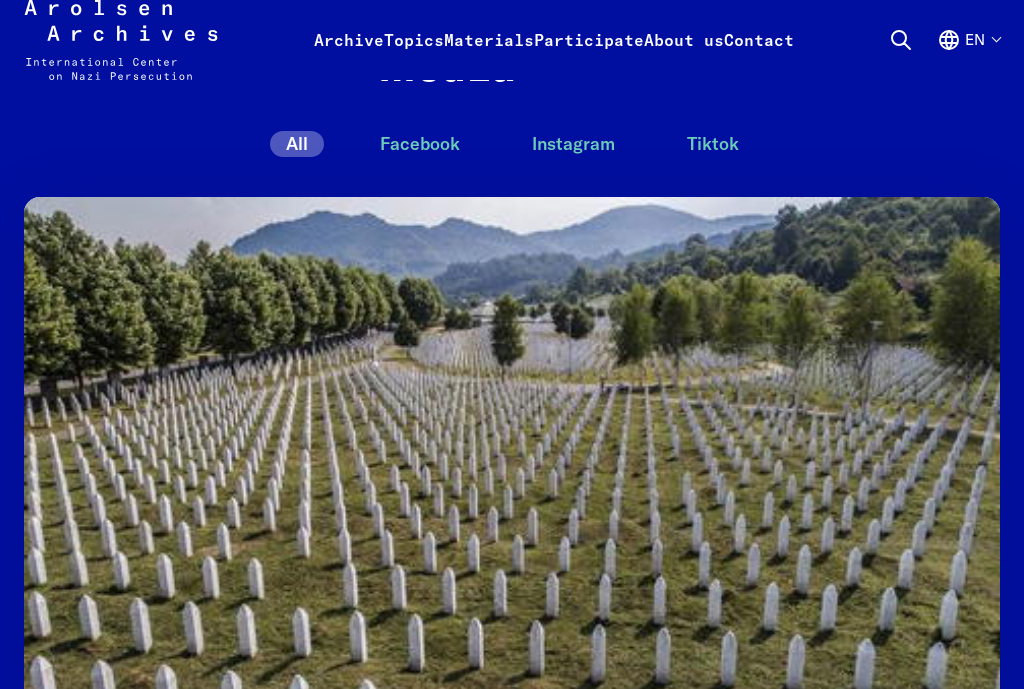 click on "All     Facebook     Instagram     Tiktok                        Facebook         arolsenarchives       2025-07-11T05:00:21+00:00     Am 11. Juli 2025 jährt sich der Genozid von Srebrenica zum 30. Mal. Anlässlich dieses Jahrestages erinnern die Gesellschaft für …                     Facebook         arolsenarchives       2025-07-10T14:36:07+00:00     80 Jahre nach Ende des Zweiten Weltkriegs ist das Interesse an der NS-Verfolgung ungebrochen. Unsere Halbjahresbilanz zeigt Rekordwerte bei Website, …                     Instagram         arolsenarchives       2025-07-10T14:30:00+00:00     [FIRST] [LAST] (@[USERNAME]) kam ursprünglich nur für sein Studium nach Deutschland. Doch dann übernahm das Mullah-Regime in seiner Heimat Iran …                     Facebook         arolsenarchives       2025-07-09T14:51:37+00:00     Wie wirkt sich Berichterstattung über Muslim*innen auf unsere gesellschaftliche Wahrnehmung aus? In ihrer letzten Folge „Meine, Deine, Keine Geschichten“ sprechen …" at bounding box center [512, 4503] 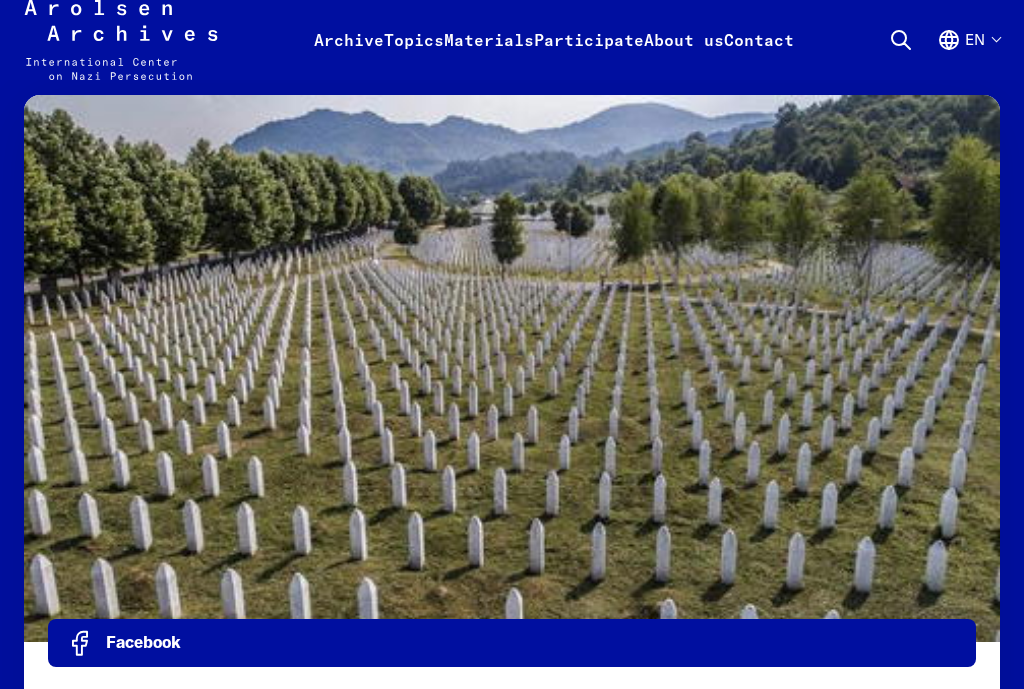 click at bounding box center [512, 368] 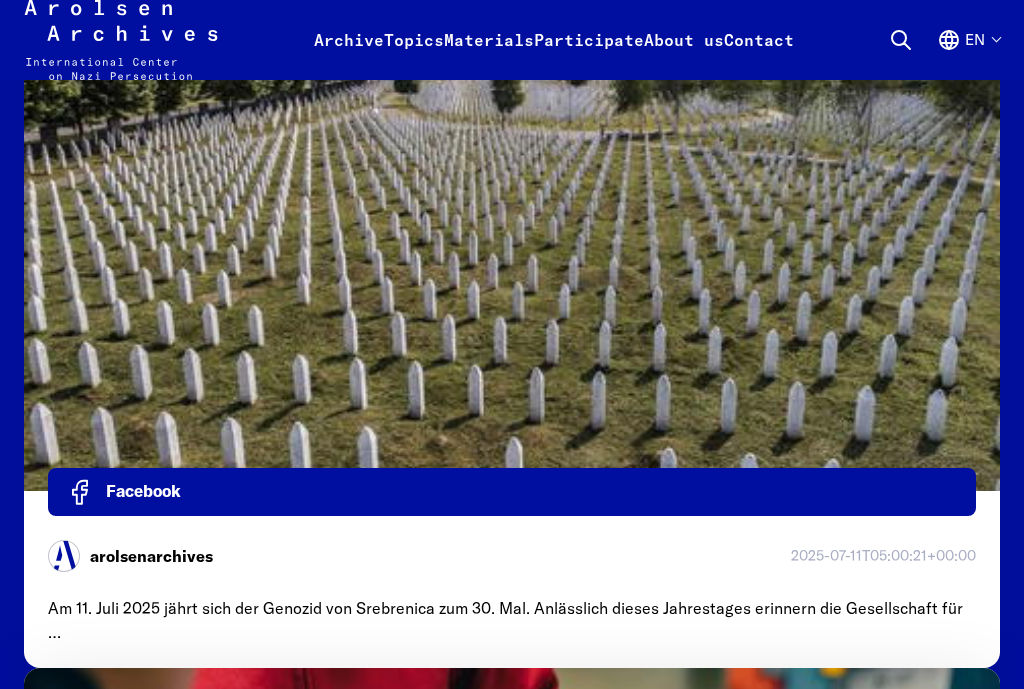 click at bounding box center (512, 217) 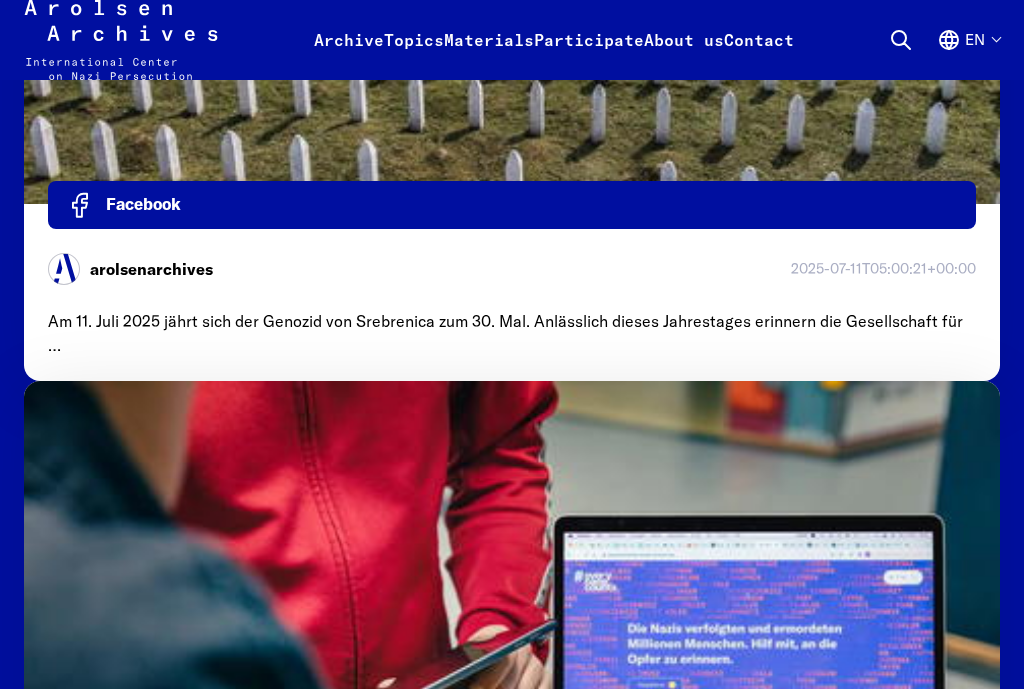 click on "Facebook         arolsenarchives       2025-07-11T05:00:21+00:00     Am 11. Juli 2025 jährt sich der Genozid von Srebrenica zum 30. Mal. Anlässlich dieses Jahrestages erinnern die Gesellschaft für …" at bounding box center [512, 19] 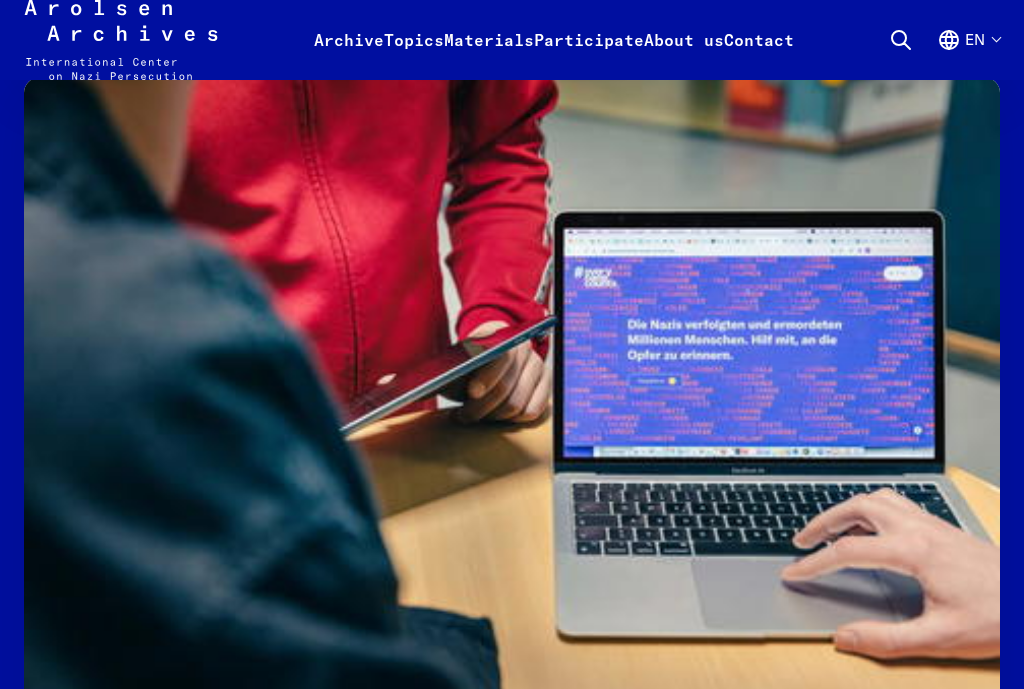 click on "Facebook         arolsenarchives       2025-07-11T05:00:21+00:00     Am 11. Juli 2025 jährt sich der Genozid von Srebrenica zum 30. Mal. Anlässlich dieses Jahrestages erinnern die Gesellschaft für …                     Facebook         arolsenarchives       2025-07-10T14:36:07+00:00     80 Jahre nach Ende des Zweiten Weltkriegs ist das Interesse an der NS-Verfolgung ungebrochen. Unsere Halbjahresbilanz zeigt Rekordwerte bei Website, …                     Instagram         arolsenarchives       2025-07-10T14:30:00+00:00     [FIRST] [LAST] (@[USERNAME]) kam ursprünglich nur für sein Studium nach Deutschland. Doch dann übernahm das Mullah-Regime in seiner Heimat Iran …                     Facebook         arolsenarchives       2025-07-09T14:51:37+00:00     Wie wirkt sich Berichterstattung über Muslim*innen auf unsere gesellschaftliche Wahrnehmung aus? In ihrer letzten Folge „Meine, Deine, Keine Geschichten“ sprechen …                     Tiktok         arolsenarchives" at bounding box center (512, 3646) 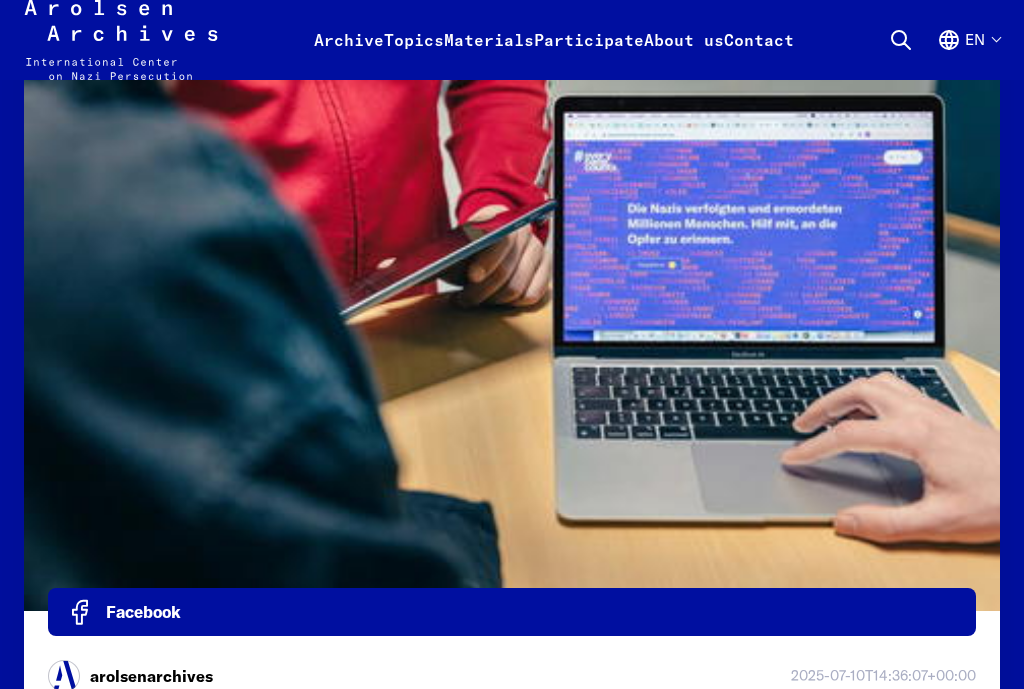 click at bounding box center (512, 286) 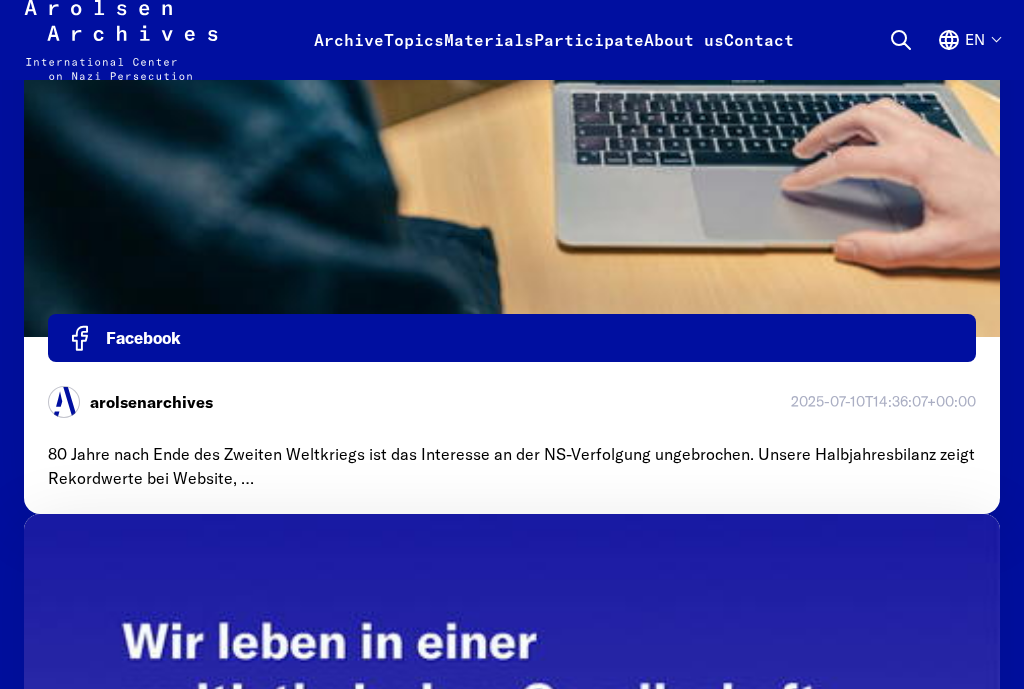 click at bounding box center [512, 12] 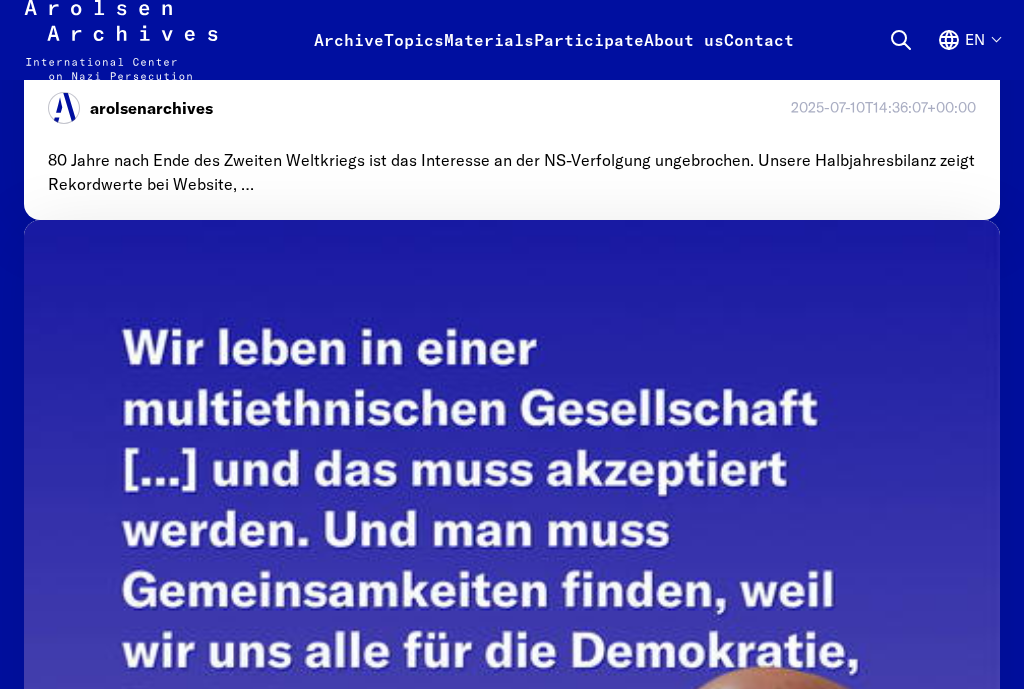 click on "Facebook         arolsenarchives       2025-07-11T05:00:21+00:00     Am 11. Juli 2025 jährt sich der Genozid von Srebrenica zum 30. Mal. Anlässlich dieses Jahrestages erinnern die Gesellschaft für …                     Facebook         arolsenarchives       2025-07-10T14:36:07+00:00     80 Jahre nach Ende des Zweiten Weltkriegs ist das Interesse an der NS-Verfolgung ungebrochen. Unsere Halbjahresbilanz zeigt Rekordwerte bei Website, …                     Instagram         arolsenarchives       2025-07-10T14:30:00+00:00     [FIRST] [LAST] (@[USERNAME]) kam ursprünglich nur für sein Studium nach Deutschland. Doch dann übernahm das Mullah-Regime in seiner Heimat Iran …                     Facebook         arolsenarchives       2025-07-09T14:51:37+00:00     Wie wirkt sich Berichterstattung über Muslim*innen auf unsere gesellschaftliche Wahrnehmung aus? In ihrer letzten Folge „Meine, Deine, Keine Geschichten“ sprechen …                     Tiktok         arolsenarchives" at bounding box center [512, 2962] 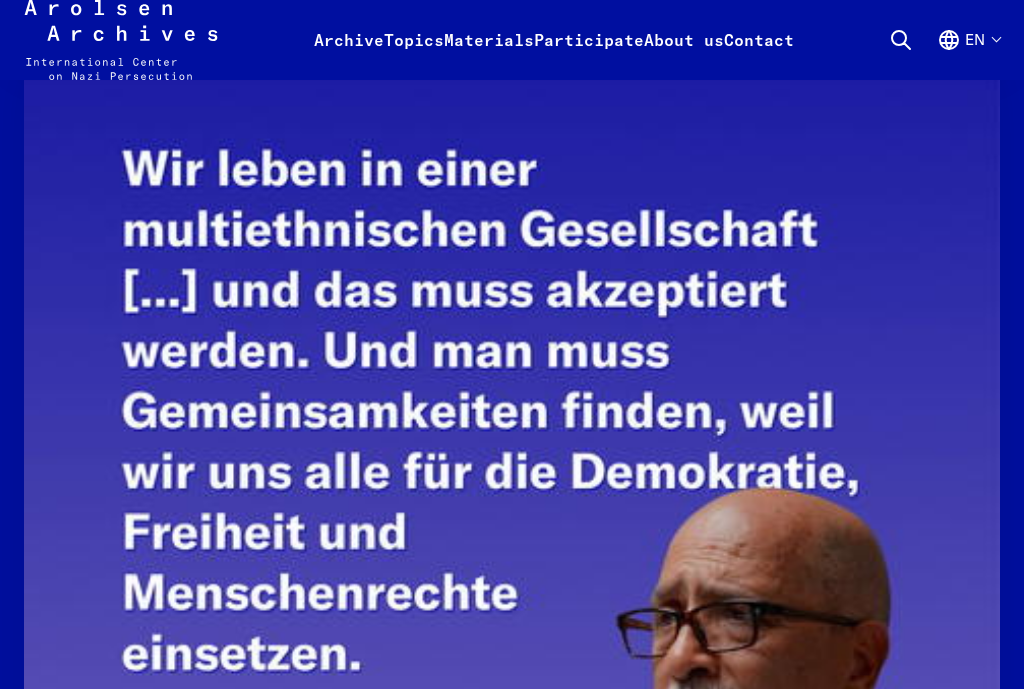 click at bounding box center [512, 651] 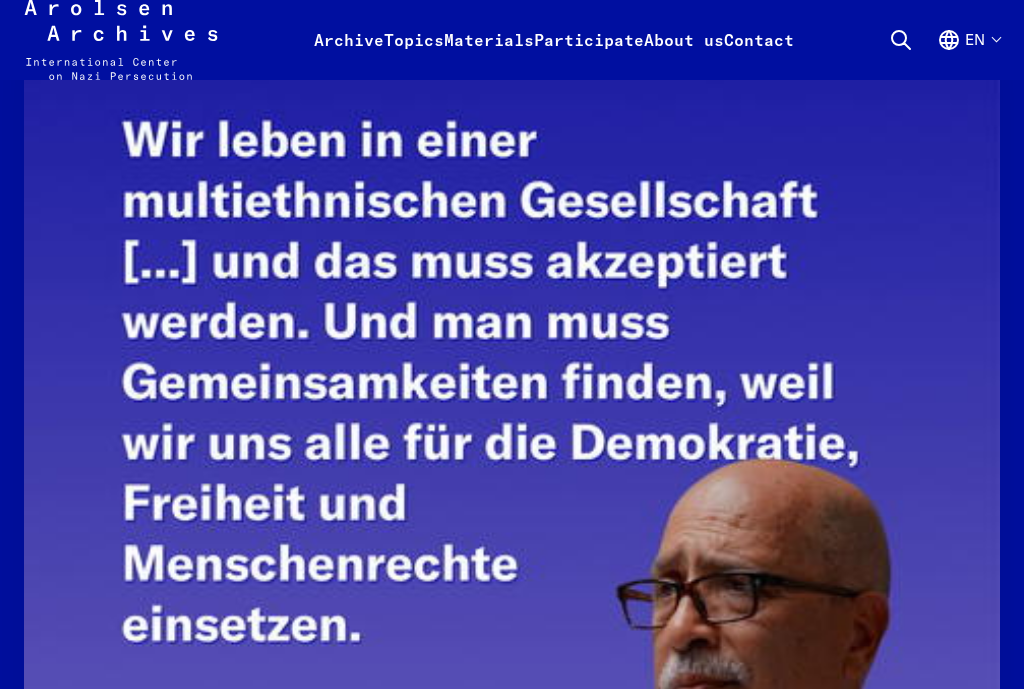 click at bounding box center (512, 622) 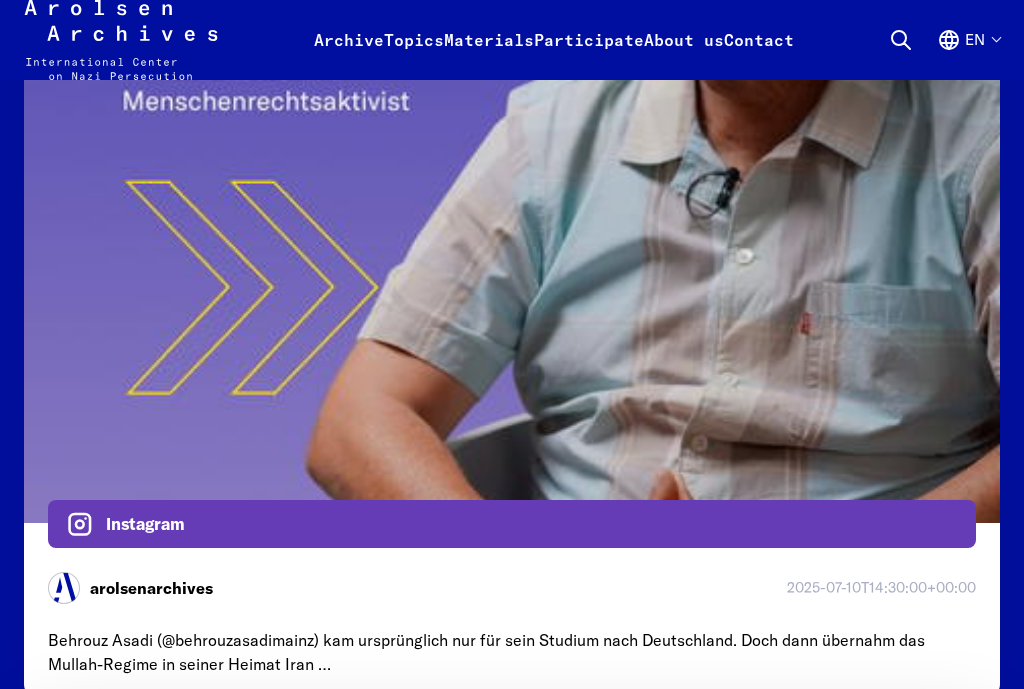 click at bounding box center (512, -87) 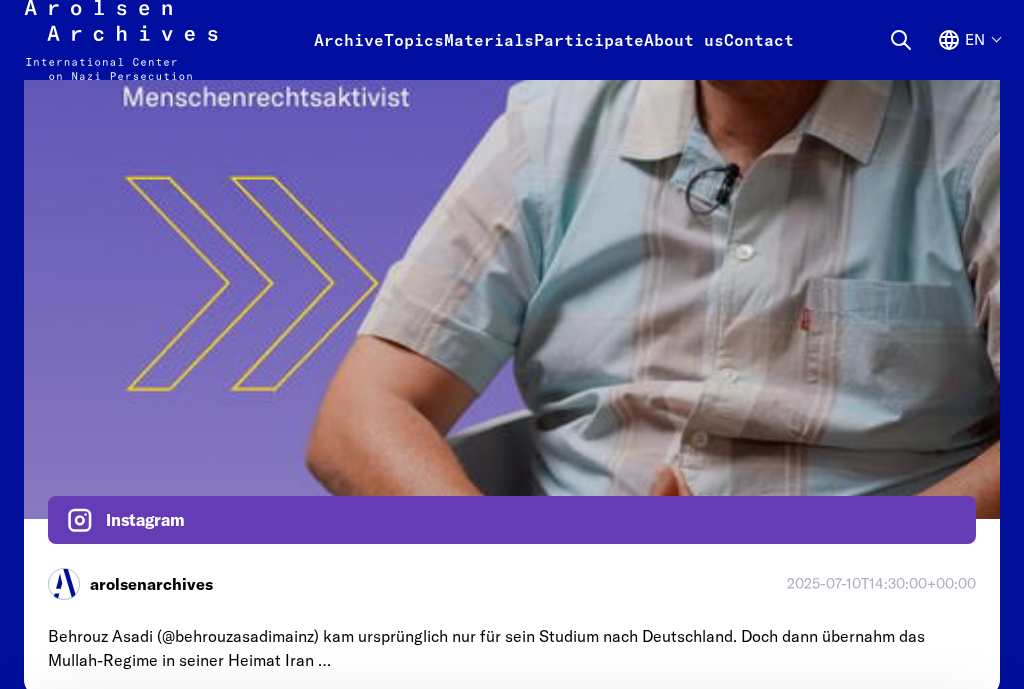 click on "Facebook         arolsenarchives       2025-07-11T05:00:21+00:00     Am 11. Juli 2025 jährt sich der Genozid von Srebrenica zum 30. Mal. Anlässlich dieses Jahrestages erinnern die Gesellschaft für …                     Facebook         arolsenarchives       2025-07-10T14:36:07+00:00     80 Jahre nach Ende des Zweiten Weltkriegs ist das Interesse an der NS-Verfolgung ungebrochen. Unsere Halbjahresbilanz zeigt Rekordwerte bei Website, …                     Instagram         arolsenarchives       2025-07-10T14:30:00+00:00     [FIRST] [LAST] (@[USERNAME]) kam ursprünglich nur für sein Studium nach Deutschland. Doch dann übernahm das Mullah-Regime in seiner Heimat Iran …                     Facebook         arolsenarchives       2025-07-09T14:51:37+00:00     Wie wirkt sich Berichterstattung über Muslim*innen auf unsere gesellschaftliche Wahrnehmung aus? In ihrer letzten Folge „Meine, Deine, Keine Geschichten“ sprechen …                     Tiktok         arolsenarchives" at bounding box center [512, 2041] 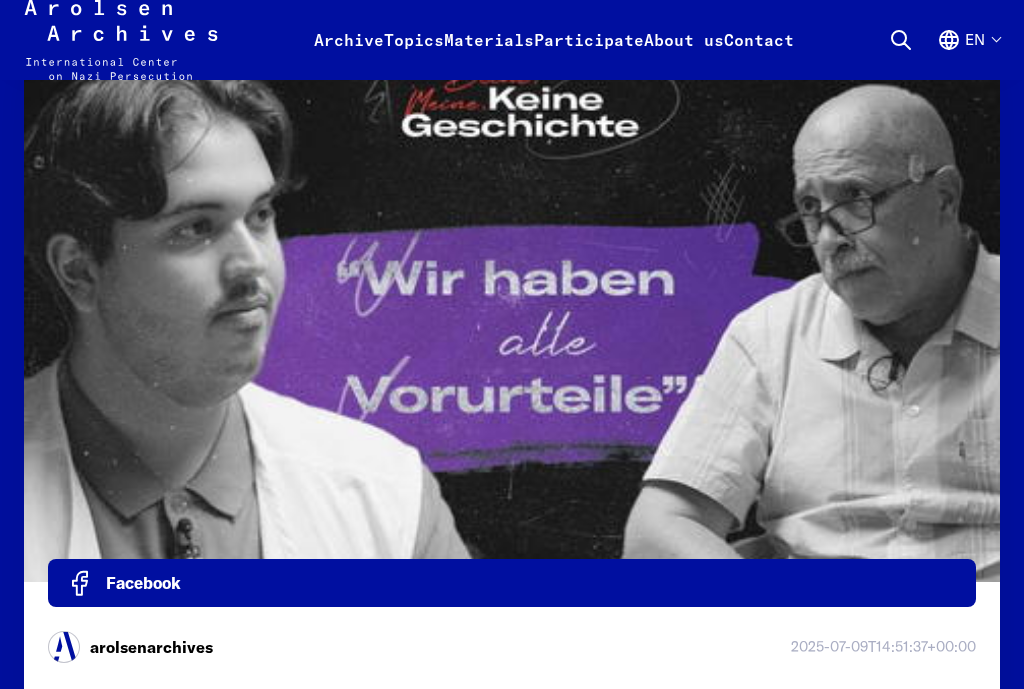 click at bounding box center (512, 307) 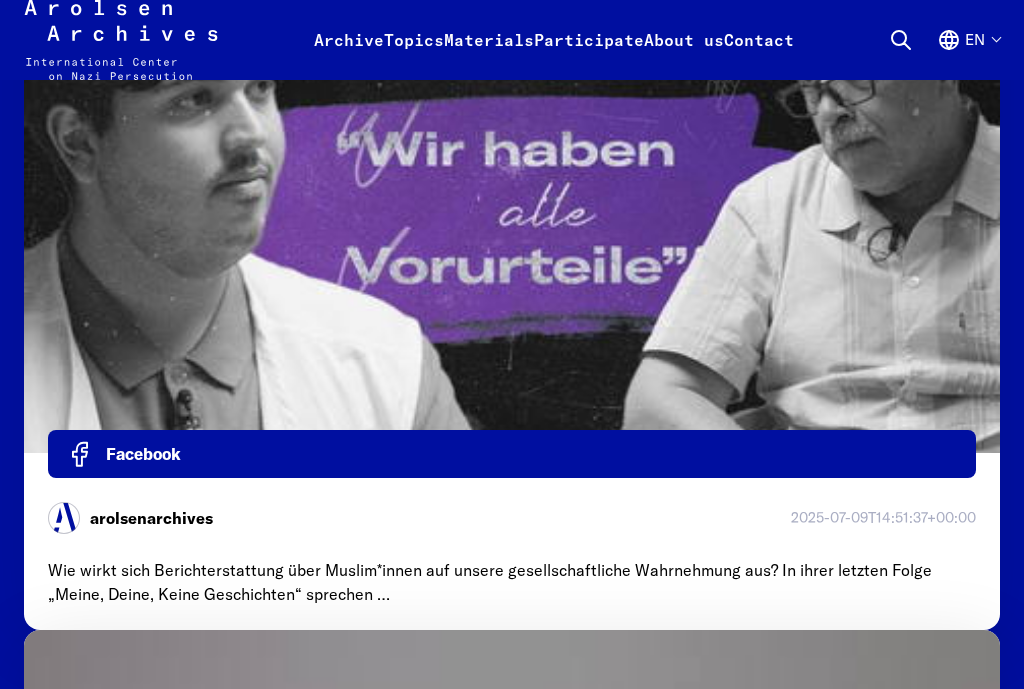 click on "Facebook         arolsenarchives       2025-07-11T05:00:21+00:00     Am 11. Juli 2025 jährt sich der Genozid von Srebrenica zum 30. Mal. Anlässlich dieses Jahrestages erinnern die Gesellschaft für …                     Facebook         arolsenarchives       2025-07-10T14:36:07+00:00     80 Jahre nach Ende des Zweiten Weltkriegs ist das Interesse an der NS-Verfolgung ungebrochen. Unsere Halbjahresbilanz zeigt Rekordwerte bei Website, …                     Instagram         arolsenarchives       2025-07-10T14:30:00+00:00     [FIRST] [LAST] (@[USERNAME]) kam ursprünglich nur für sein Studium nach Deutschland. Doch dann übernahm das Mullah-Regime in seiner Heimat Iran …                     Facebook         arolsenarchives       2025-07-09T14:51:37+00:00     Wie wirkt sich Berichterstattung über Muslim*innen auf unsere gesellschaftliche Wahrnehmung aus? In ihrer letzten Folge „Meine, Deine, Keine Geschichten“ sprechen …                     Tiktok         arolsenarchives" at bounding box center [512, 1249] 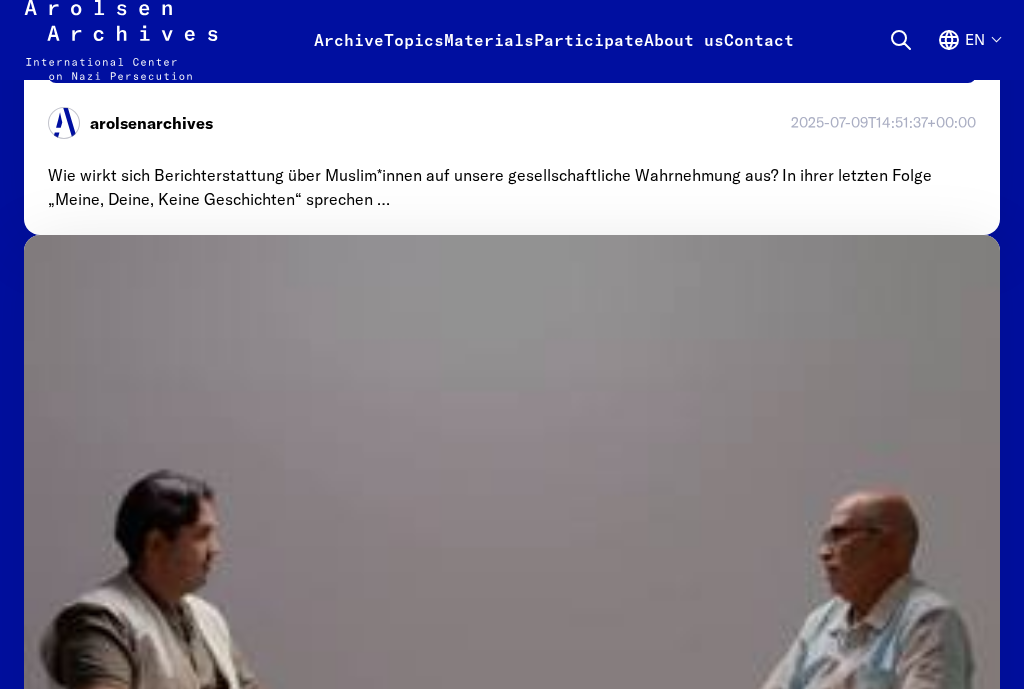 click at bounding box center (512, 885) 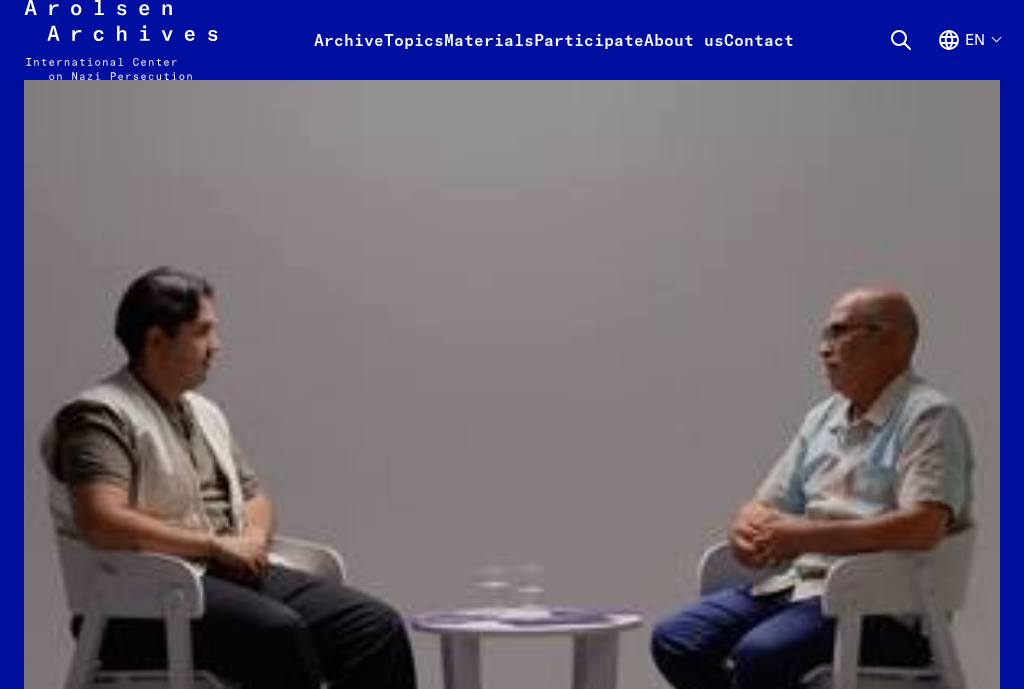 click at bounding box center (512, 682) 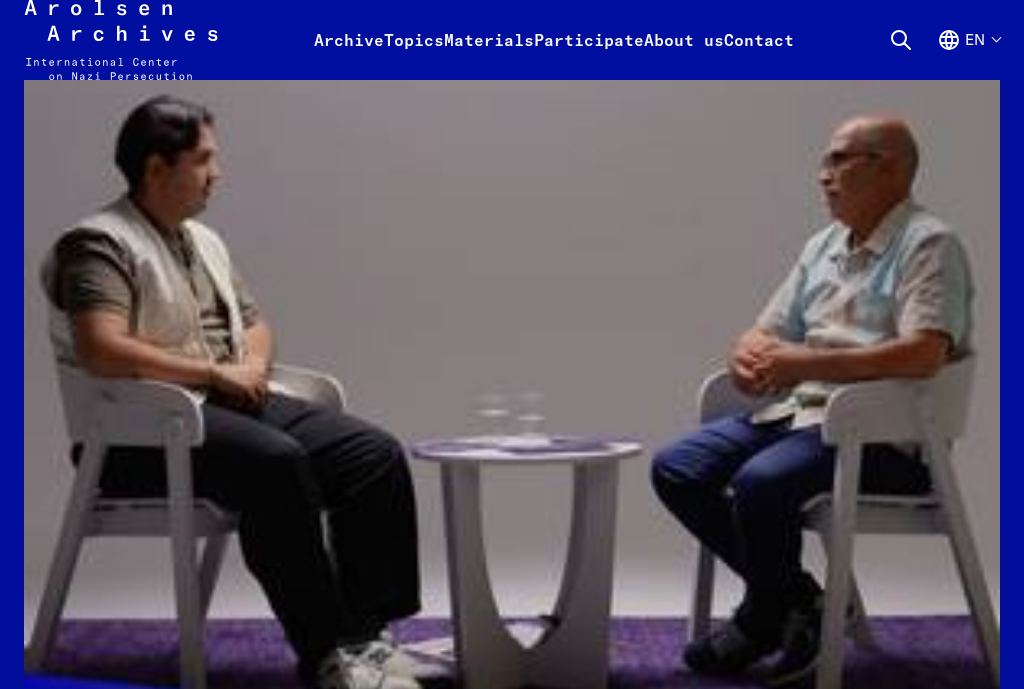 click at bounding box center (512, 510) 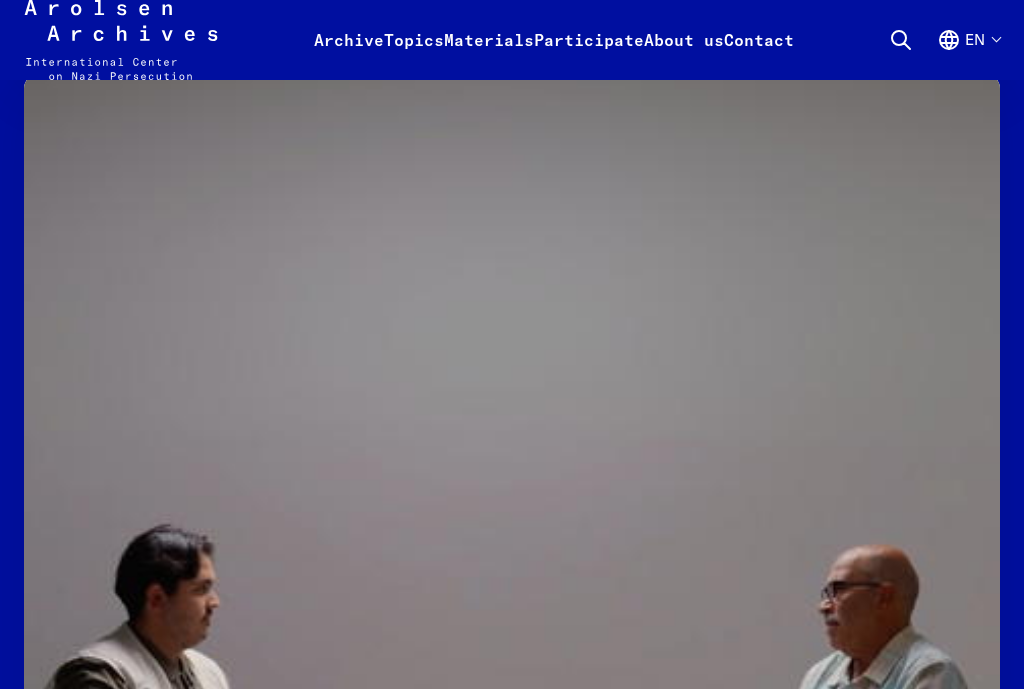 click at bounding box center (512, 940) 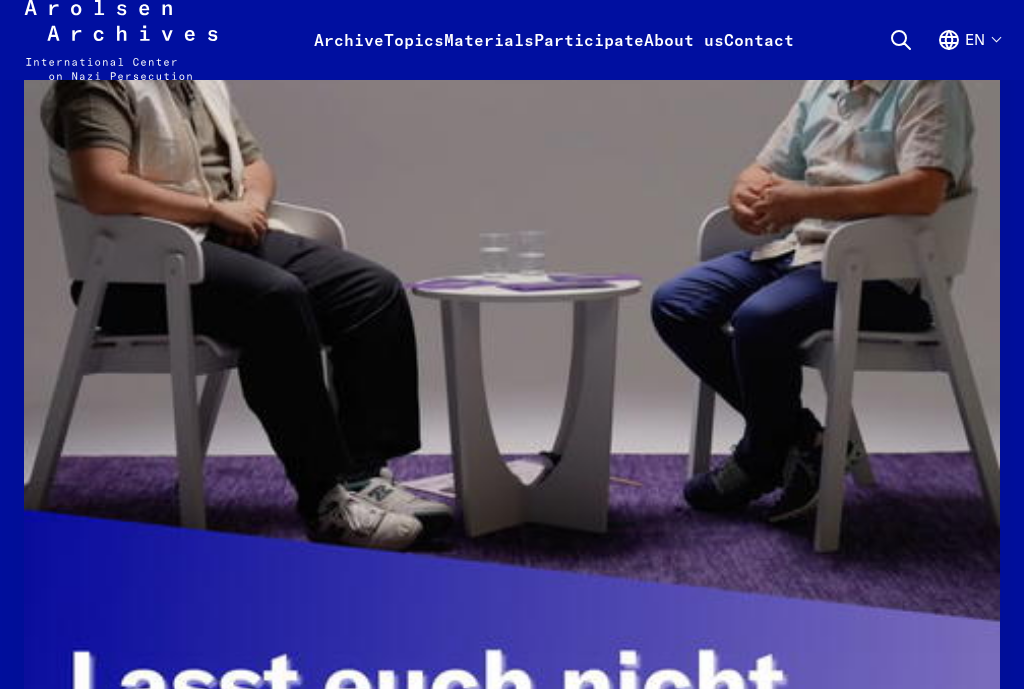 click at bounding box center (512, 348) 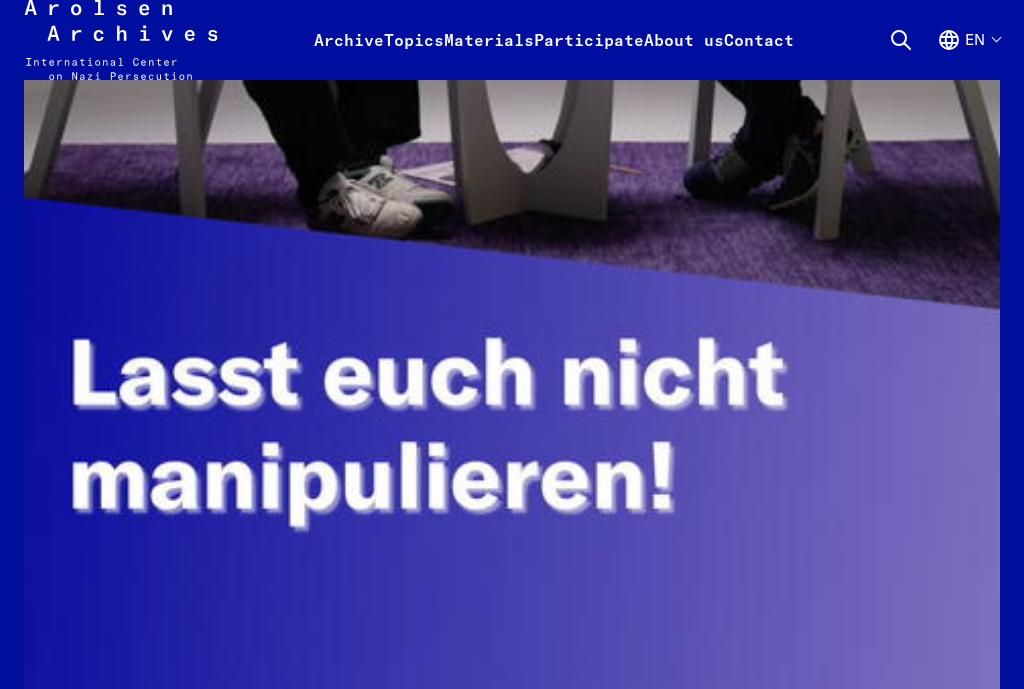 click at bounding box center (512, 36) 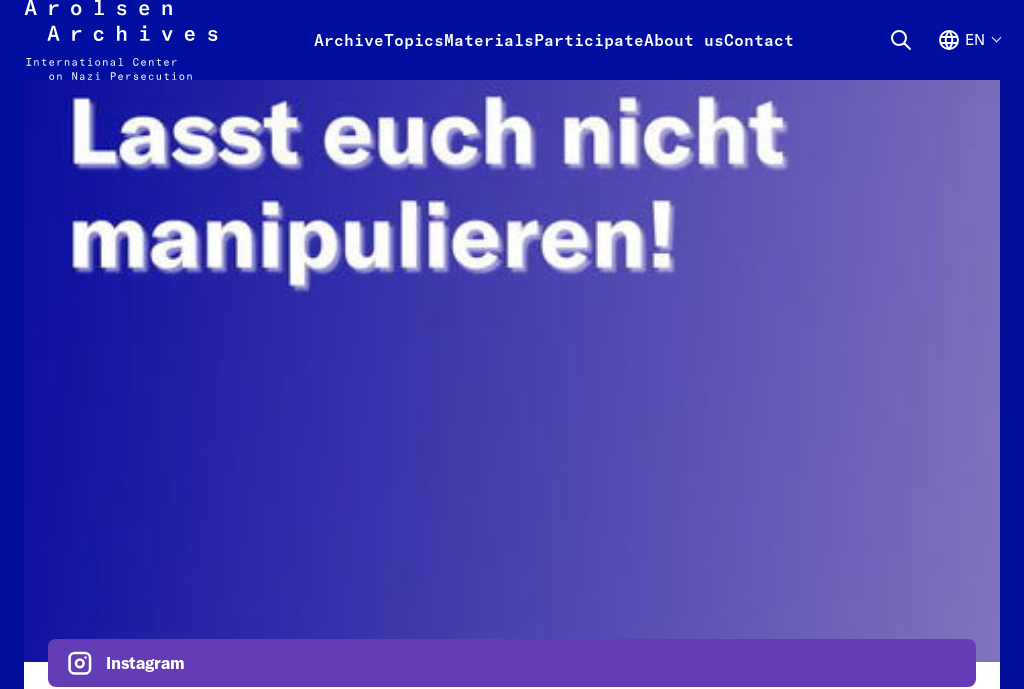 click on "Instagram" at bounding box center (512, 663) 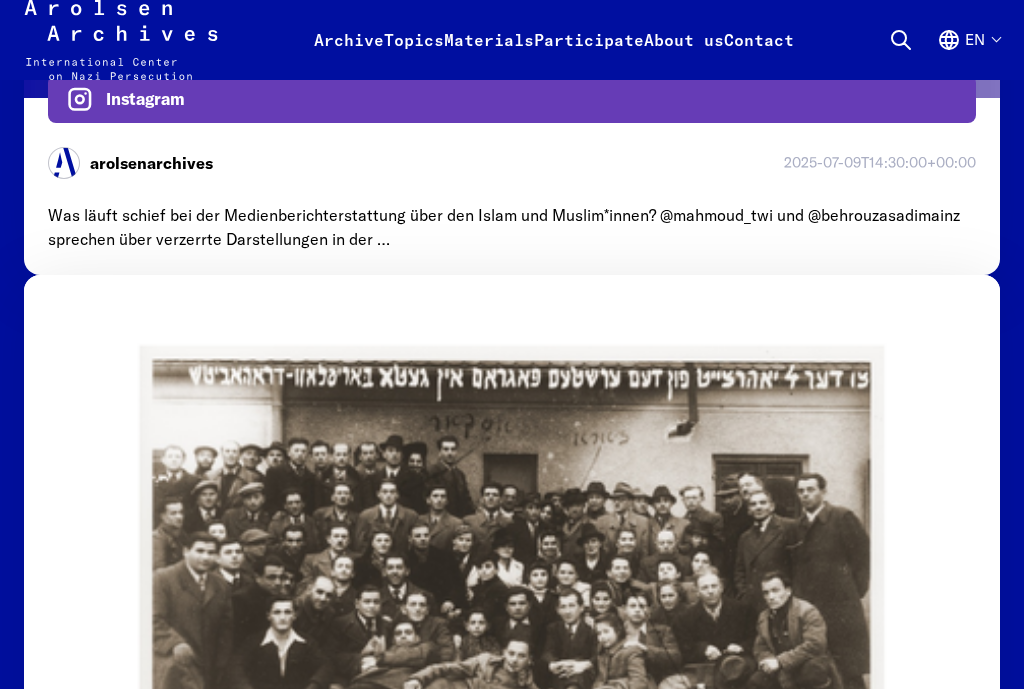click at bounding box center (512, 573) 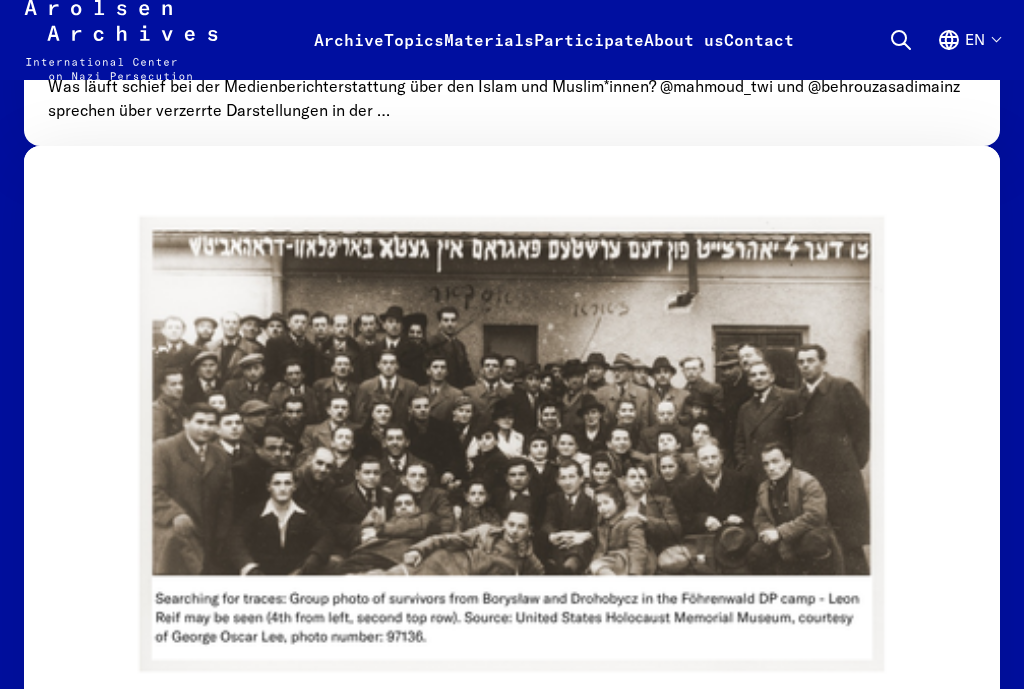 click on "Facebook         arolsenarchives       2025-07-09T12:47:34+00:00     [FIRST] [LAST], father of sports journalist Marcel Reif, was born 111 years ago today. A Polish Jew, he narrowly escaped …" at bounding box center (512, 520) 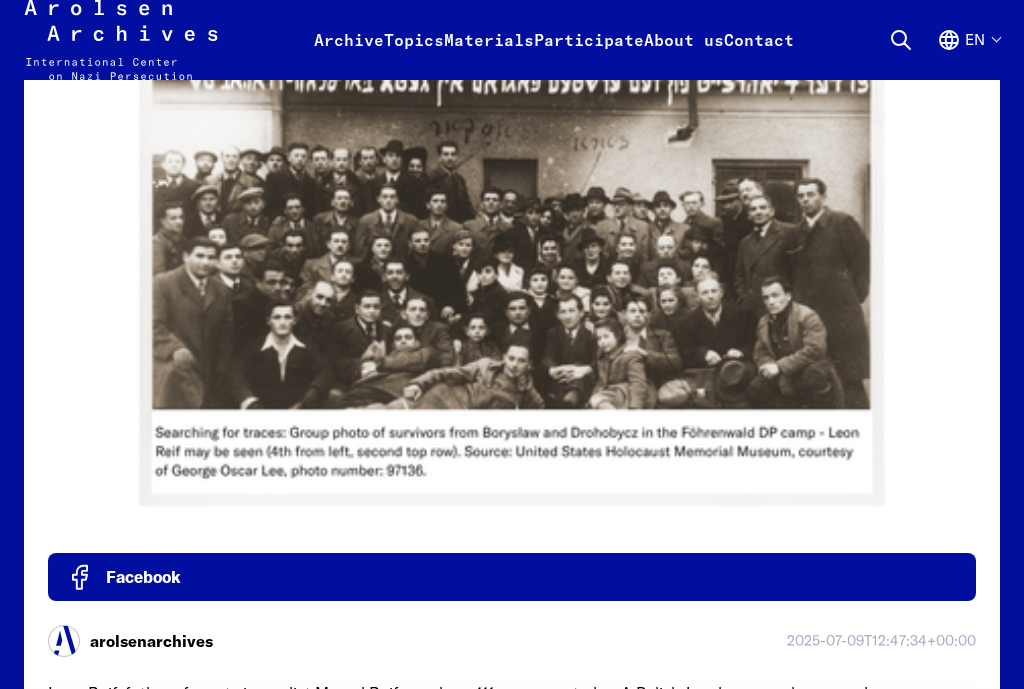 click at bounding box center (512, 1027) 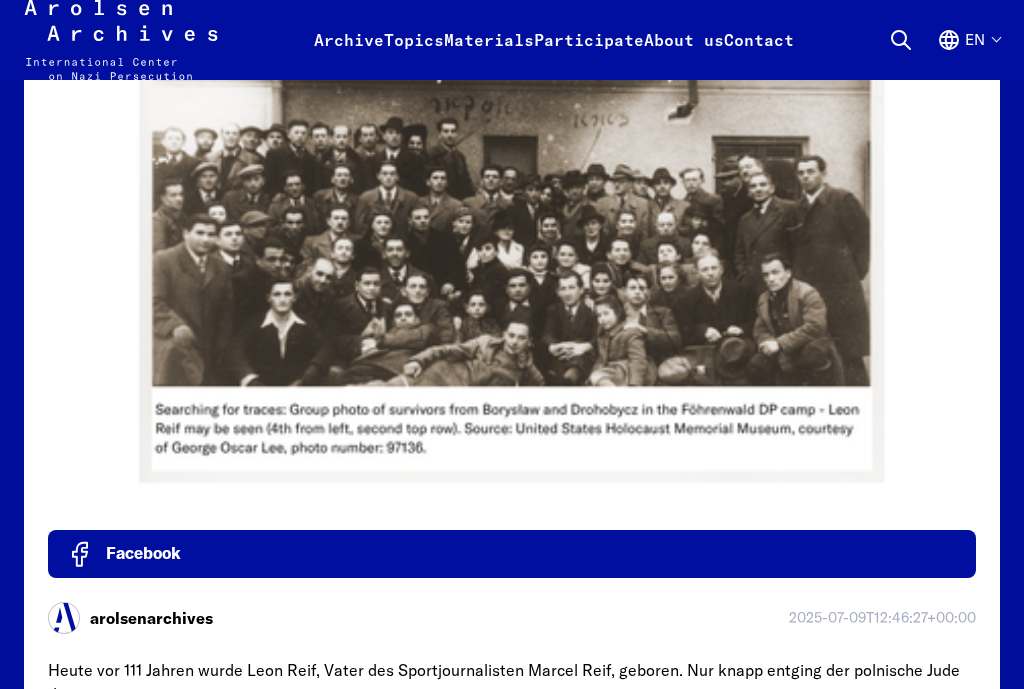 click on "What are the Arolsen Archives and what do they do?        When the Second World War ended, the Allies were faced with unprecedented humanitarian challenges. The “International Tracing Service” (now Arolsen Archives), established in 1948, soon emerged as a key player and important bridge-builder. For decades, the organization has worked to document Nazi crimes, provide the relatives of victims with certainty, reunite families, and help survivors establish their eligibility for compensation. This work led to the creation of the world’s largest archive on the victims and survivors of Nazi persecution.                    Who can use the services of the Arolsen Archives?                           Has the International Tracing Service ceased to exist?        We began operating under our new name  Arolsen Archives – International Center on Nazi Persecutio" at bounding box center (512, 1066) 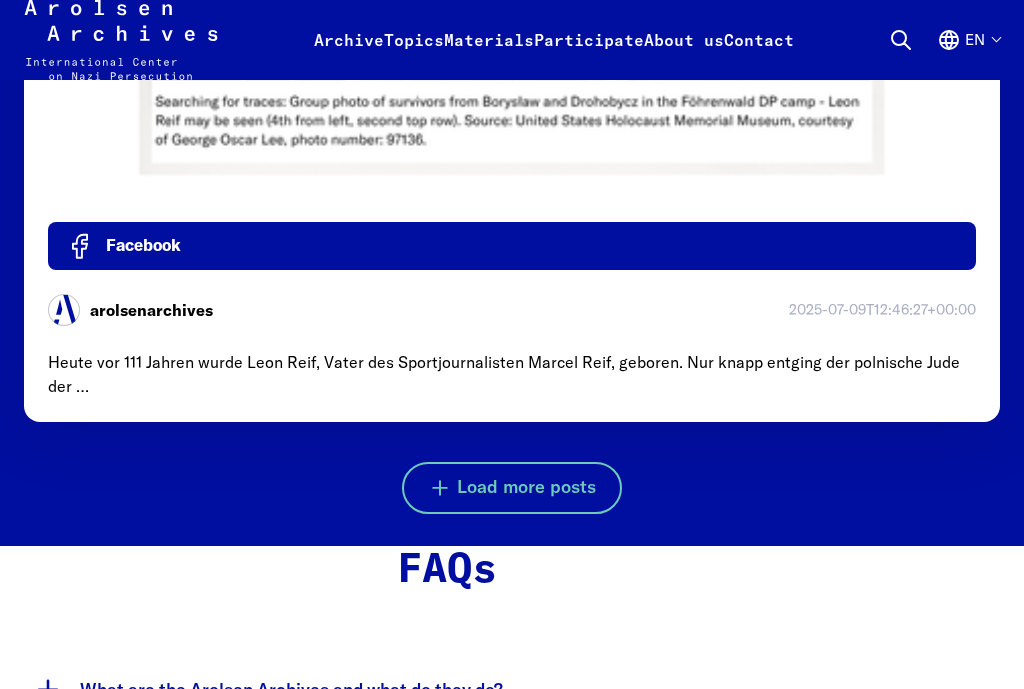 click on "Arolsen Archives - International Center on Nazi Persecution | Return to home page       Archive         Online Search   Inquiry     Inquiry form       Research support   Explore the collection   Research             Topics         News & Events   Dossiers             Materials         Flyers and brochures   Teaching materials   Research publications   Studies   Annual Reports   Terms of use             Participate         #everynamecounts     Projects in schools   Corporate social responsibility   Political involvement   Prominent support       #StolenMemory     What is #StolenMemory?   The Traveling Exhibition   Information for Volunteers   Educational Projects   Online Exhibitions & Poster Exhibitions       arolsen school     Interactive digital learning resources   Participatory and close at hand   Keeping local remembrance alive       Help us search             About us         Profile   Jobs   The team             Contact         Visit   Exhibitions   Press     Press photos   Press contact" at bounding box center (512, -5421) 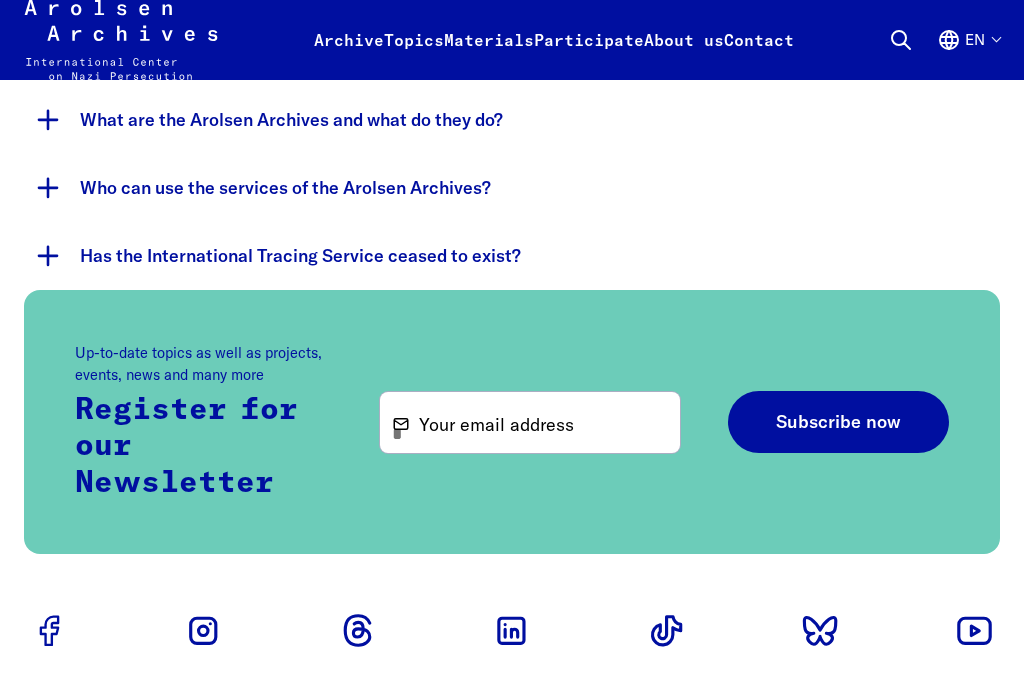 click on "Arolsen Archives   International Center  on Nazi Persecution   Große Allee 5-9  [POSTAL_CODE] [CITY]   T +49 5691 629-0   Contact form               funded by             Archive   Online Archive   Research       Initiatives   #StolenMemory   arolsen school   #everynamecounts       Newsroom   Press info   Press contact                      Legal notice         Privacy policy         Netiquette        Cookie Settings          Arolsen Archives (c) 2025" at bounding box center (512, 931) 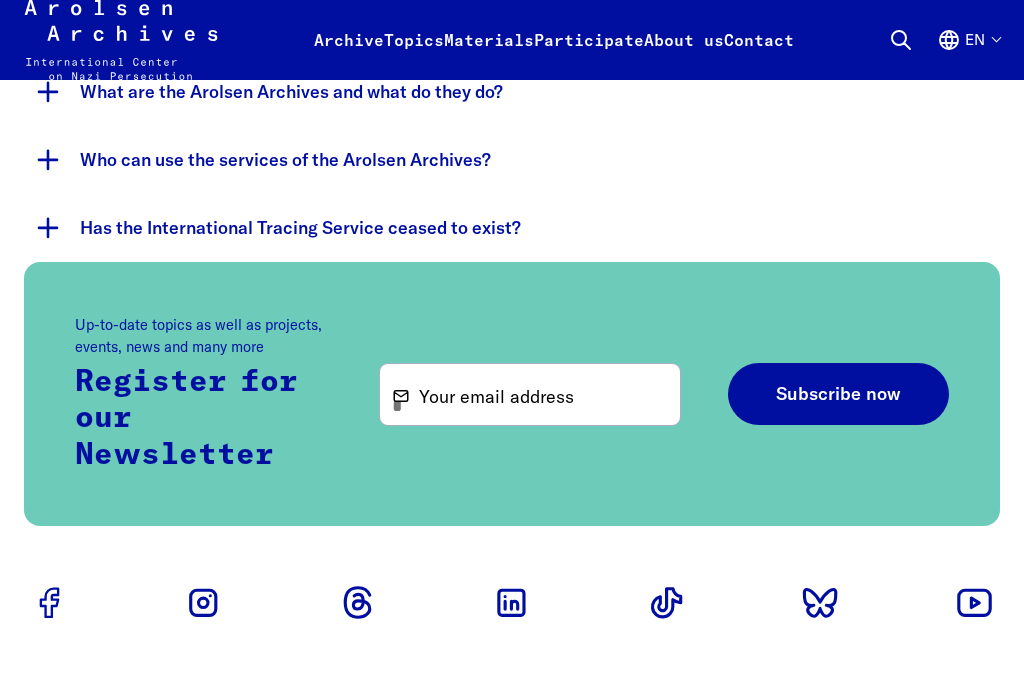 scroll, scrollTop: 13384, scrollLeft: 0, axis: vertical 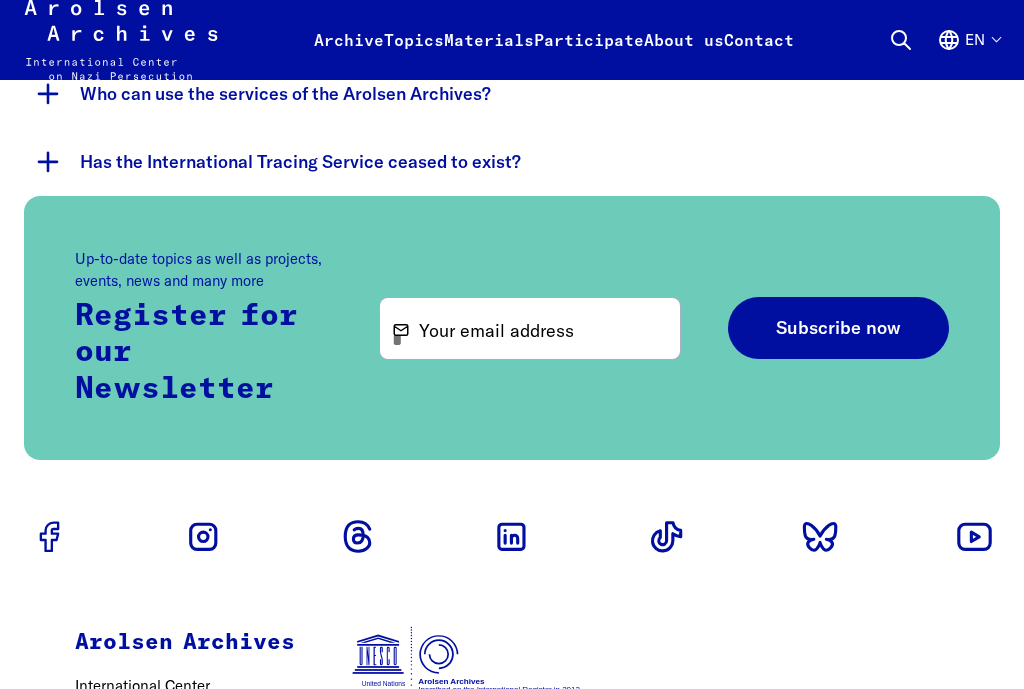 click on "funded by" at bounding box center (454, 740) 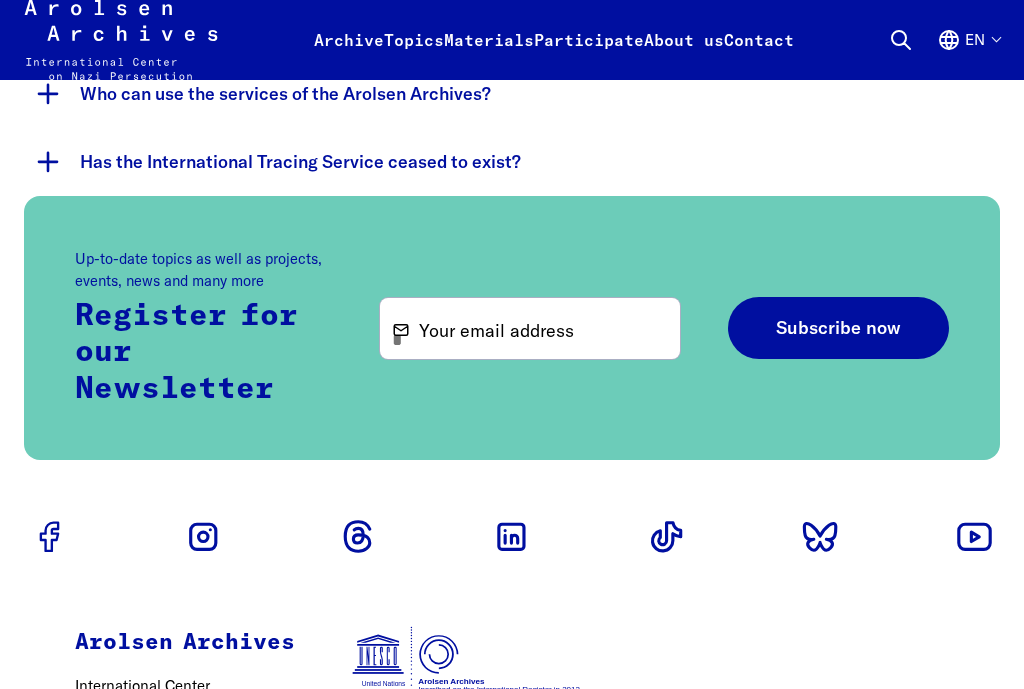 click on "funded by" at bounding box center [454, 740] 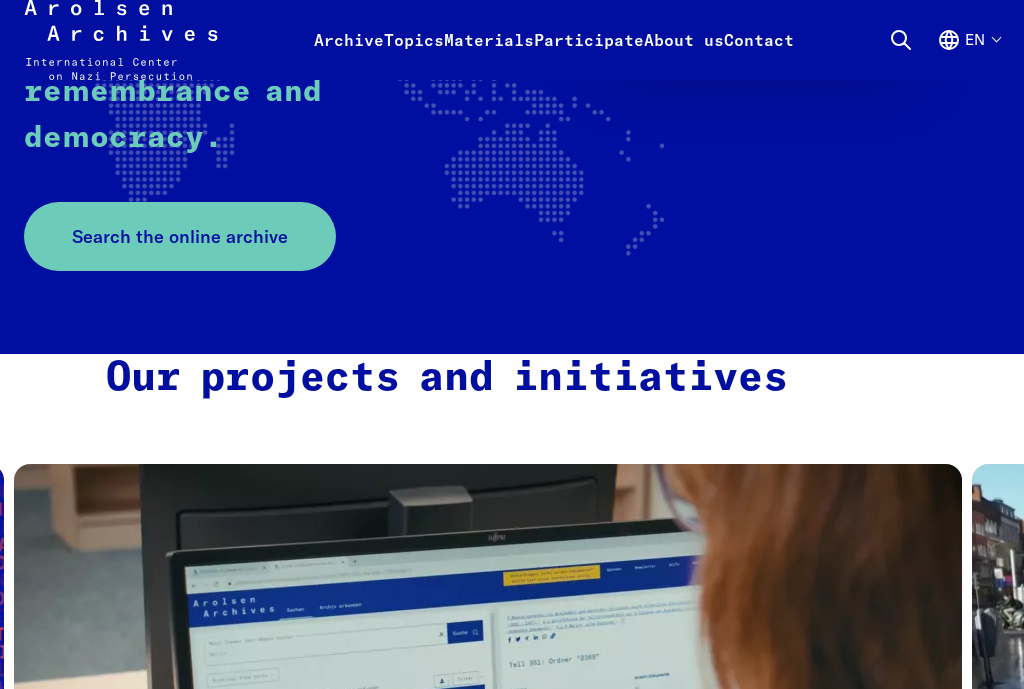 scroll, scrollTop: 0, scrollLeft: 0, axis: both 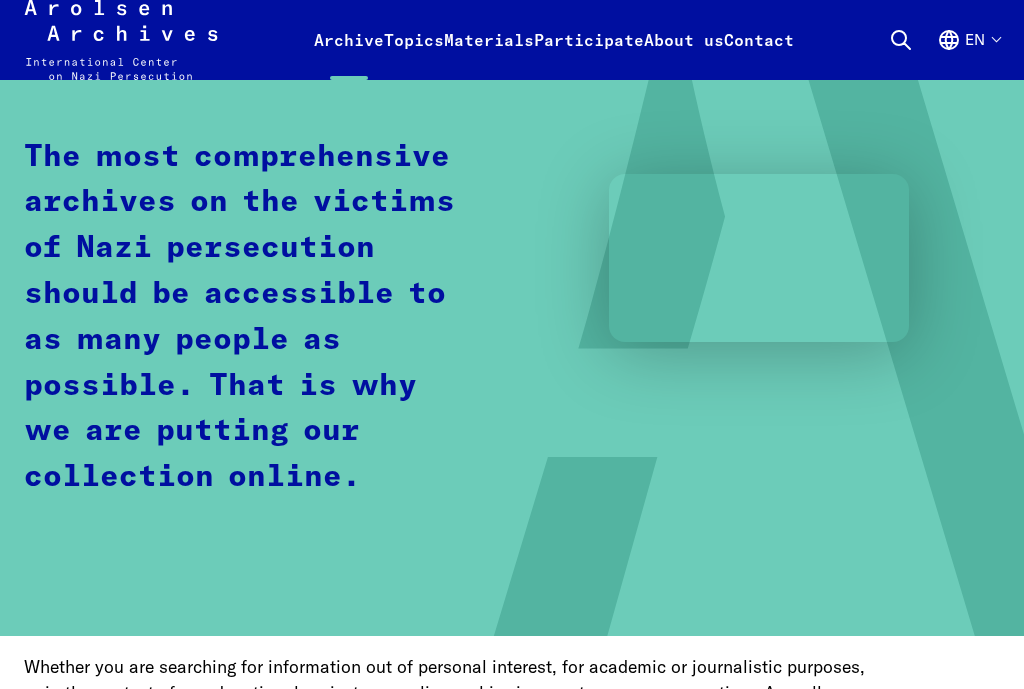click on "The most comprehensive archives on the victims of Nazi persecution should be accessible to as many people as possible. That is why we are putting our collection online." at bounding box center (250, 318) 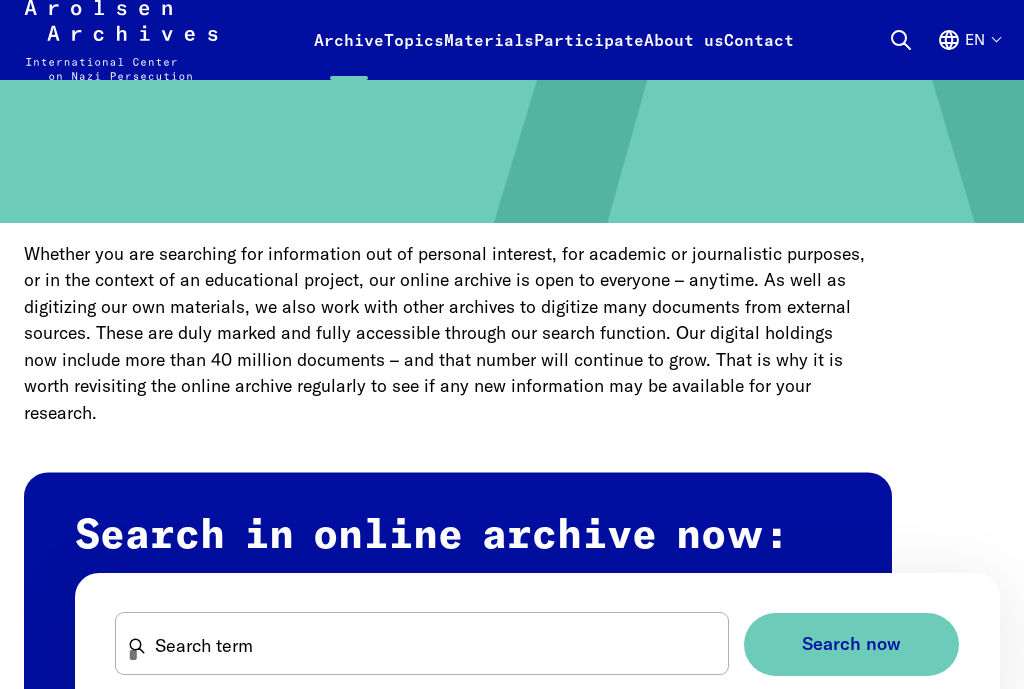 click on "Home Archive Online Search     Search the online archive   The most comprehensive archives on the victims of Nazi persecution should be accessible to as many people as possible. That is why we are putting our collection online.               Whether you are searching for information out of personal interest, for academic or journalistic purposes, or in the context of an educational project, our online archive is open to everyone – anytime. As well as digitizing our own materials, we also work with other archives to digitize many documents from external sources. These are duly marked and fully accessible through our search function. Our digital holdings now include more than 40 million documents – and that number will continue to grow. That is why it is worth revisiting the online archive regularly to see if any new information may be available for your research.       Search in online archive now:          Search term       Search now             How to search our online archive" at bounding box center [512, 1164] 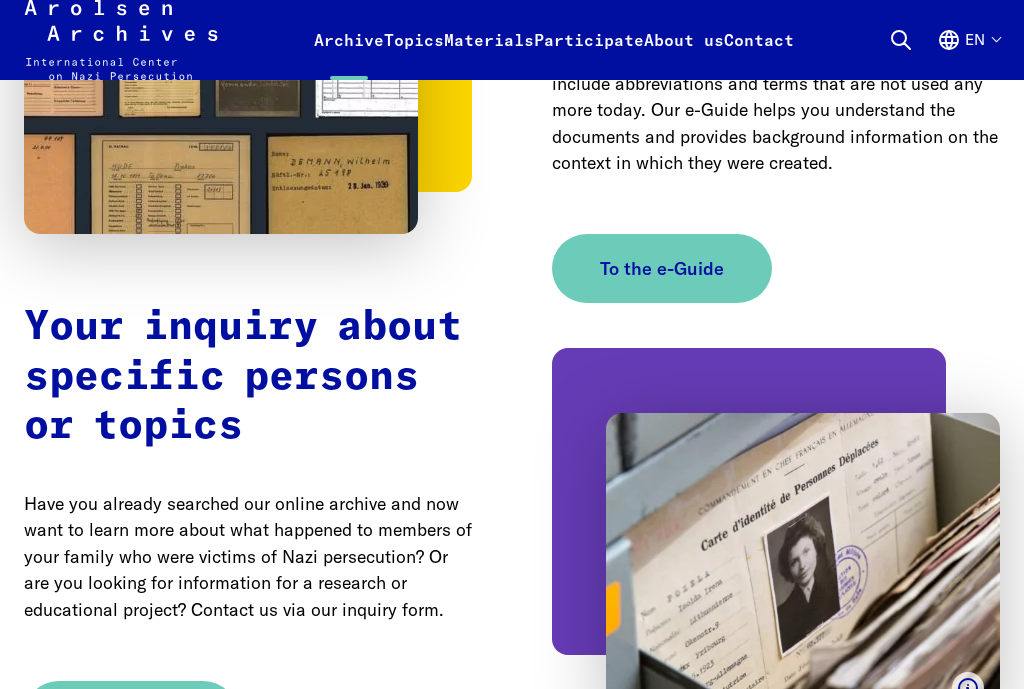 click on "Home Archive Online Search     Search the online archive   The most comprehensive archives on the victims of Nazi persecution should be accessible to as many people as possible. That is why we are putting our collection online.               Whether you are searching for information out of personal interest, for academic or journalistic purposes, or in the context of an educational project, our online archive is open to everyone – anytime. As well as digitizing our own materials, we also work with other archives to digitize many documents from external sources. These are duly marked and fully accessible through our search function. Our digital holdings now include more than 40 million documents – and that number will continue to grow. That is why it is worth revisiting the online archive regularly to see if any new information may be available for your research.       Search in online archive now:          Search term       Search now             How to search our online archive" at bounding box center (512, -424) 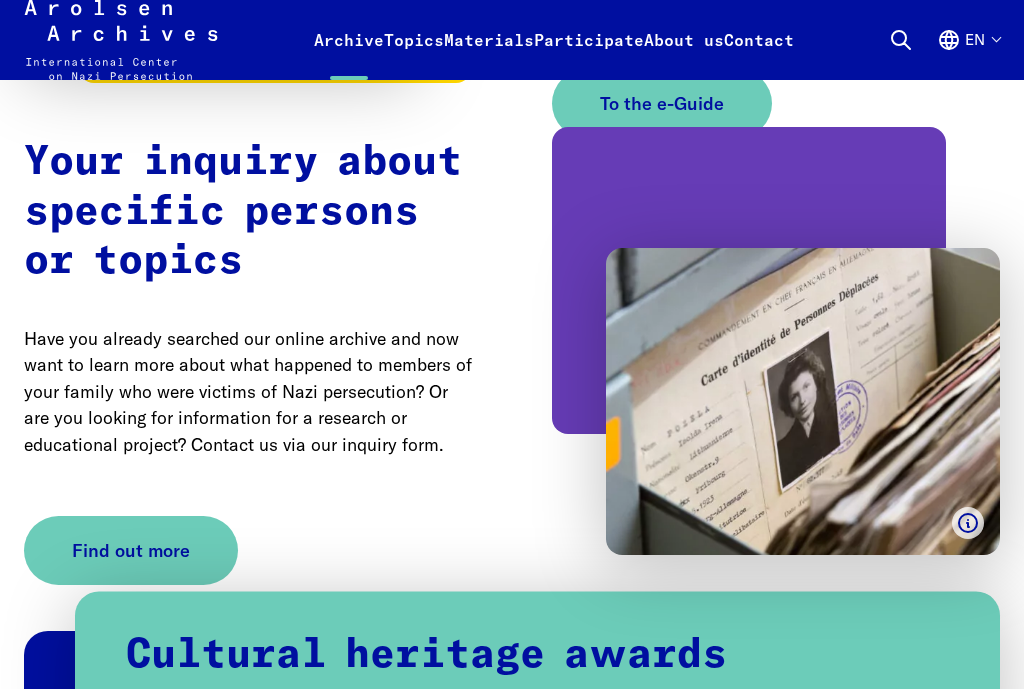 click on "Home Archive Online Search     Search the online archive   The most comprehensive archives on the victims of Nazi persecution should be accessible to as many people as possible. That is why we are putting our collection online.               Whether you are searching for information out of personal interest, for academic or journalistic purposes, or in the context of an educational project, our online archive is open to everyone – anytime. As well as digitizing our own materials, we also work with other archives to digitize many documents from external sources. These are duly marked and fully accessible through our search function. Our digital holdings now include more than 40 million documents – and that number will continue to grow. That is why it is worth revisiting the online archive regularly to see if any new information may be available for your research.       Search in online archive now:          Search term       Search now             How to search our online archive" at bounding box center (512, -589) 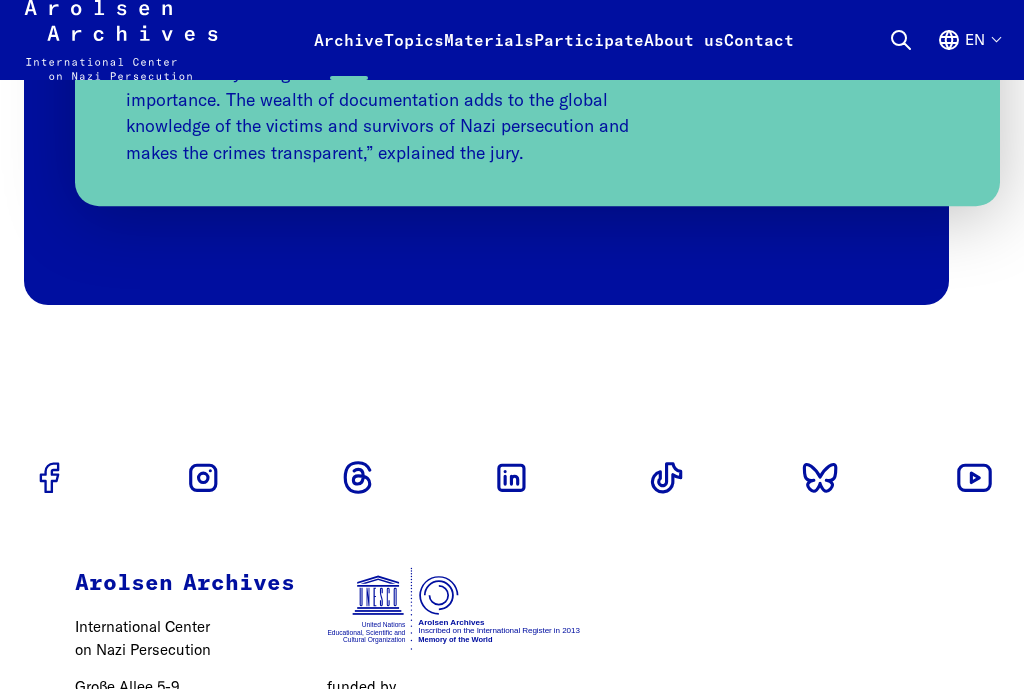 click on "Arolsen Archives - International Center on Nazi Persecution | Return to home page       Archive         Online Search   Inquiry     Inquiry form       Research support   Explore the collection   Research             Topics         News & Events   Dossiers             Materials         Flyers and brochures   Teaching materials   Research publications   Studies   Annual Reports   Terms of use             Participate         #everynamecounts     Projects in schools   Corporate social responsibility   Political involvement   Prominent support       #StolenMemory     What is #StolenMemory?   The Traveling Exhibition   Information for Volunteers   Educational Projects   Online Exhibitions & Poster Exhibitions       arolsen school     Interactive digital learning resources   Participatory and close at hand   Keeping local remembrance alive       Help us search             About us         Profile   Jobs   The team             Contact         Visit   Exhibitions   Press     Press photos   Press contact" at bounding box center [512, -959] 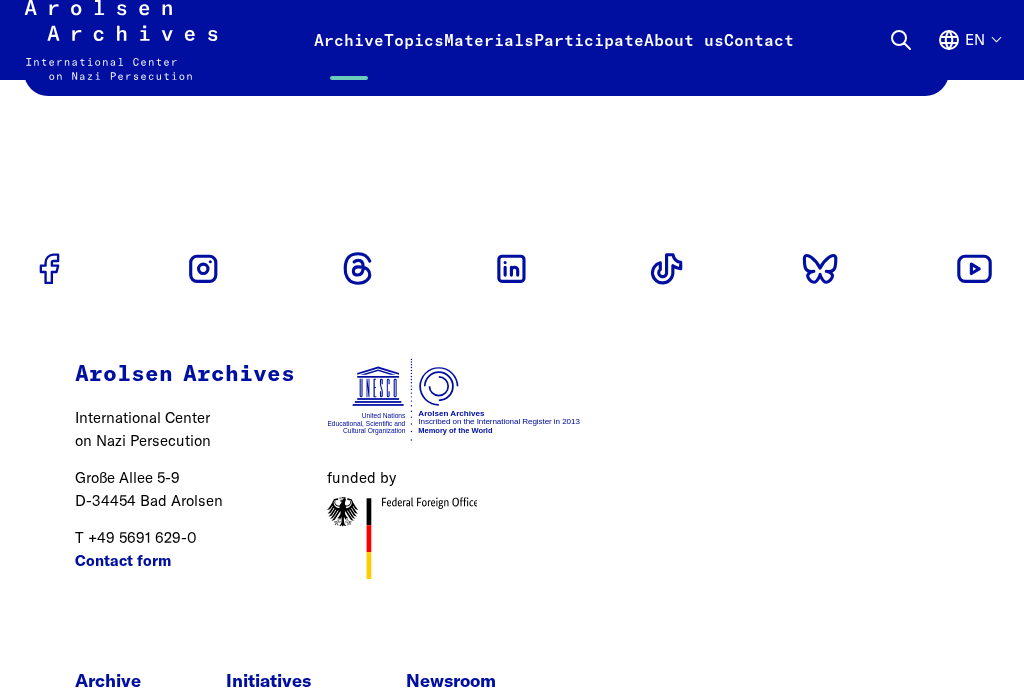 scroll, scrollTop: 3468, scrollLeft: 0, axis: vertical 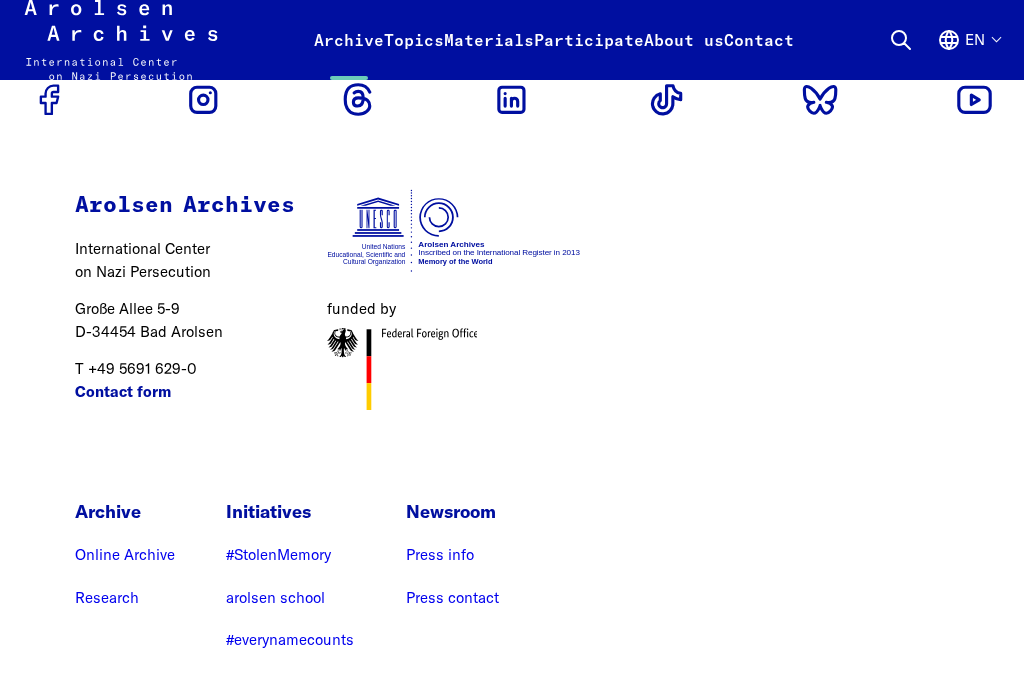click on "Arolsen Archives   International Center  on Nazi Persecution   Große Allee 5-9  D-34454 Bad Arolsen   T +49 5691 629-0   Contact form               funded by" at bounding box center [328, 303] 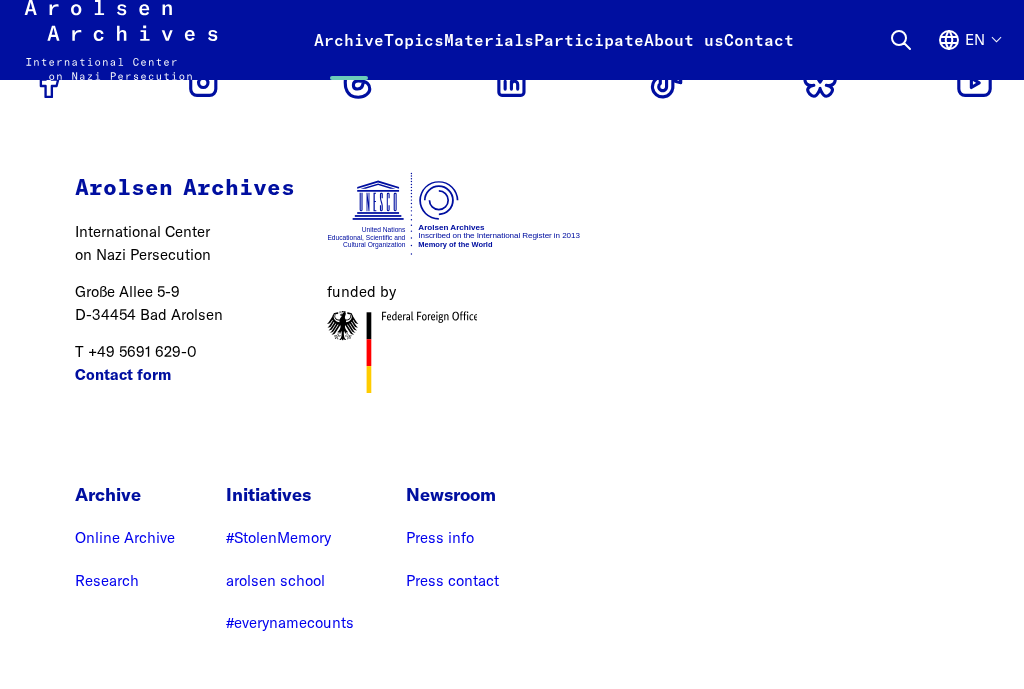 click on "Arolsen Archives   International Center  on Nazi Persecution   Große Allee 5-9  D-34454 Bad Arolsen   T +49 5691 629-0   Contact form               funded by" at bounding box center [328, 286] 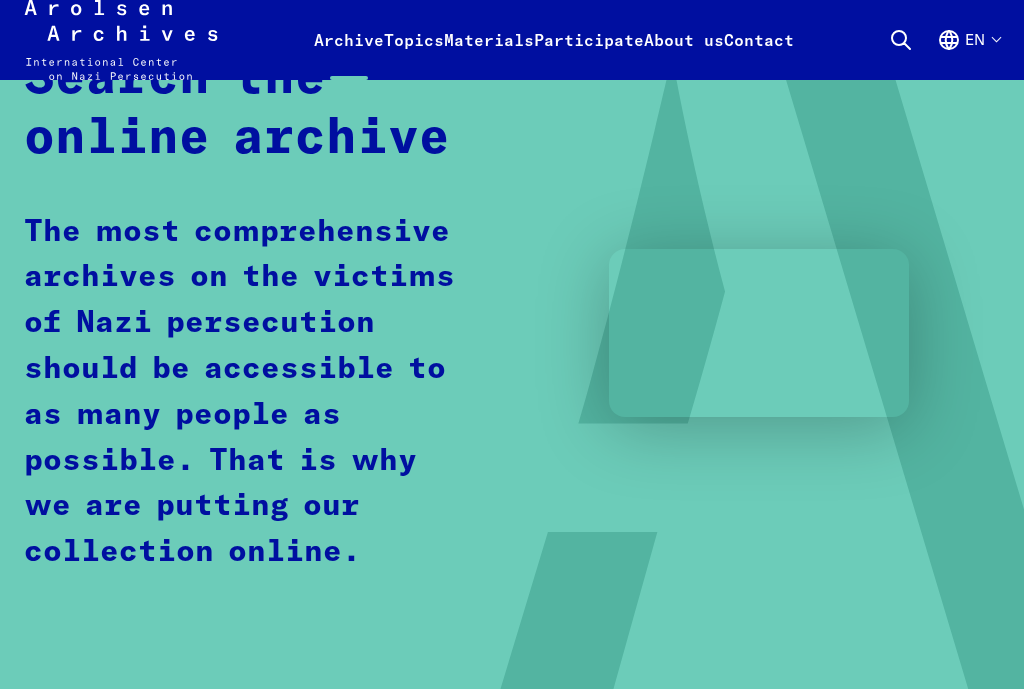 scroll, scrollTop: 0, scrollLeft: 0, axis: both 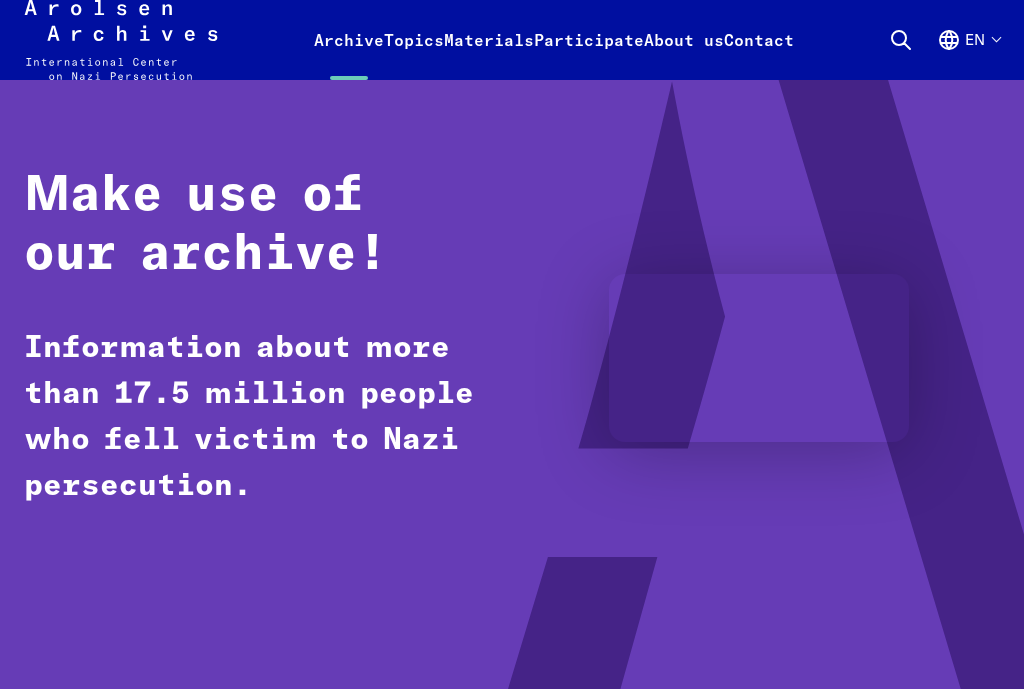 click on "Home Archive     Make use of our archive!   Information about more than 17.5 million people who fell victim to Nazi persecution." at bounding box center (512, 358) 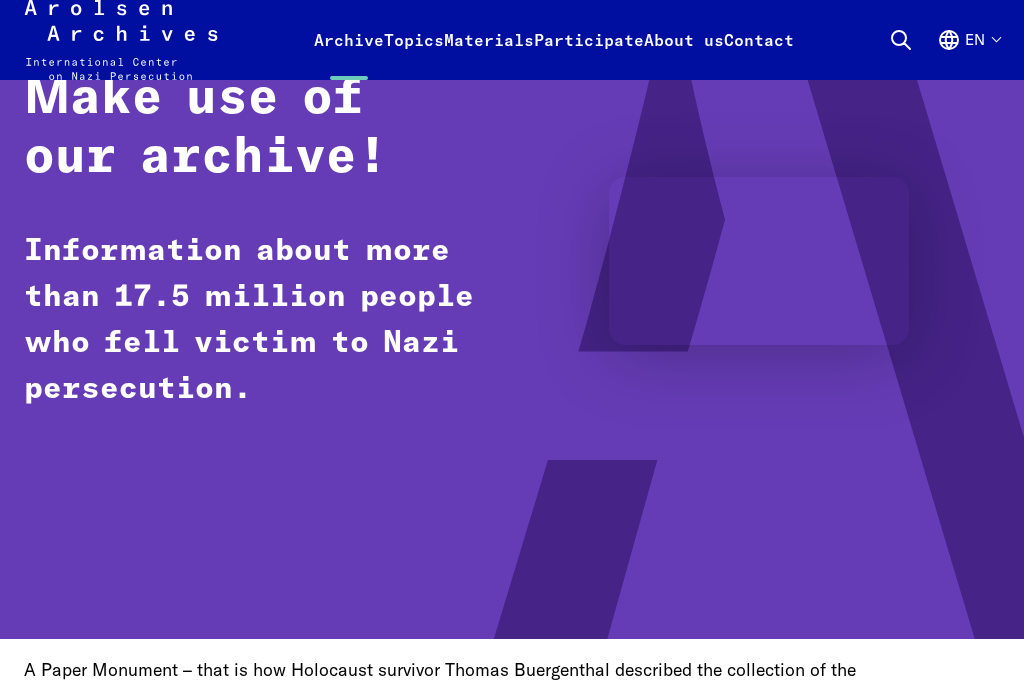 click on "Home Archive     Make use of our archive!   Information about more than 17.5 million people who fell victim to Nazi persecution.               A Paper Monument – that is how Holocaust survivor [NAME] [LAST] described the collection of the Arolsen Archives, which holds information on about 17.5 million people. It is part of UNESCO’s Memory of the World and contains documents on the various victim groups targeted by the Nazi regime, on forced labor, and on displaced persons and migration after 1945. The more people view and make use of the documents, the more significant the archive becomes. For this reason, we have set up a vast online archive that can be used by people throughout the world – for searching for information about their loved ones, for academic research, and for educational purposes.           Search in online archive now:          Search term       Search now             How to search our online archive                 Your inquiry about specific persons or topics" at bounding box center [512, 2148] 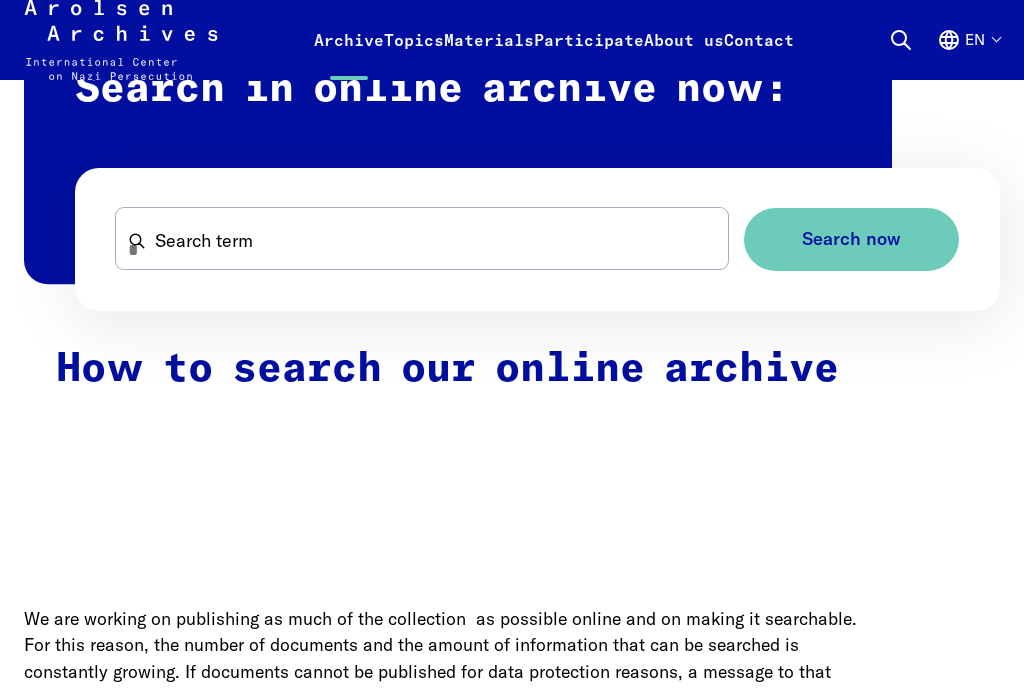 click on "Home Archive     Make use of our archive!   Information about more than 17.5 million people who fell victim to Nazi persecution.               A Paper Monument – that is how Holocaust survivor Thomas Buergenthal described the collection of the Arolsen Archives, which holds information on about 17.5 million people. It is part of UNESCO’s Memory of the World and contains documents on the various victim groups targeted by the Nazi regime, on forced labor, and on displaced persons and migration after 1945. The more people view and make use of the documents, the more significant the archive becomes. For this reason, we have set up a vast online archive that can be used by people throughout the world – for searching for information about their loved ones, for academic research, and for educational purposes.           Search in online archive now:          Search term       Search now             How to search our online archive                 Your inquiry about specific persons or topics" at bounding box center (512, 1327) 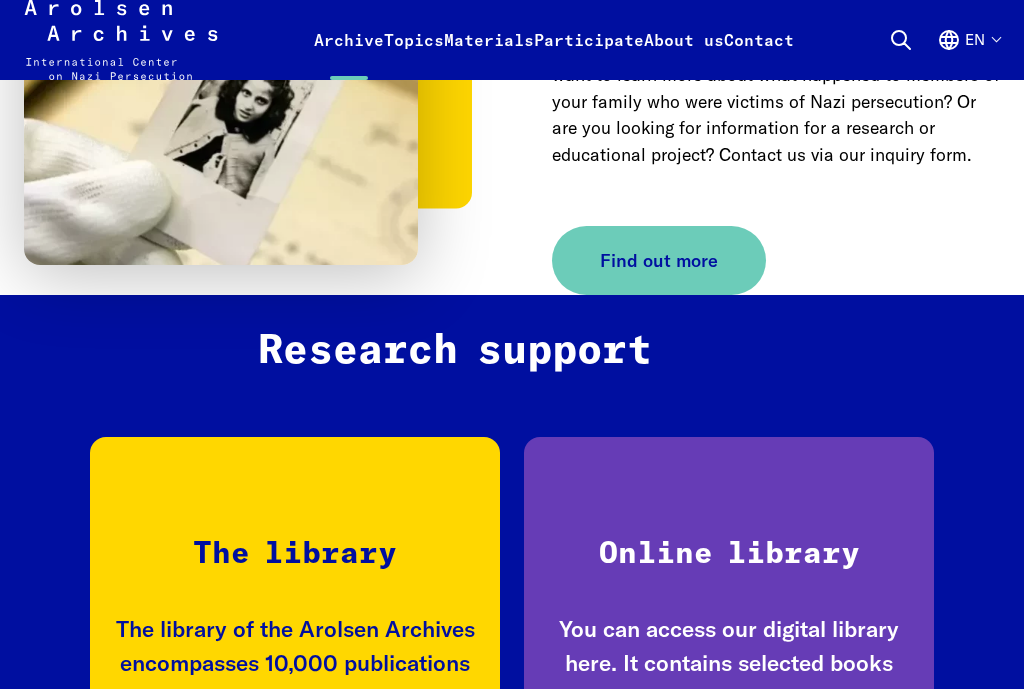 click on "Research support       The library   The library of the Arolsen Archives encompasses 10,000 publications and 450 periodicals.   Go to the library catalogue       Online library   You can access our digital library here. It contains selected books and magazines, mostly from the early post-war era.   Go to the online library       e-Guide   The e-Guide explains various types of documents and provides information about who created them when, why, how, and for which purpose.   Access the e-Guide." at bounding box center (512, 913) 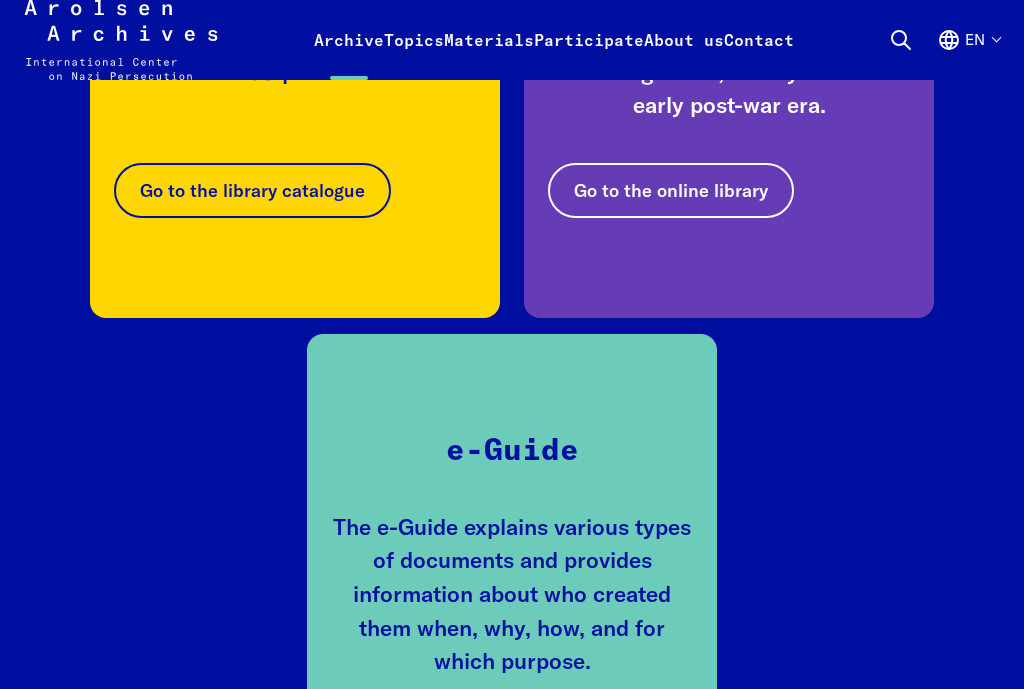 click on "Home Archive     Make use of our archive!   Information about more than 17.5 million people who fell victim to Nazi persecution.               A Paper Monument – that is how Holocaust survivor Thomas Buergenthal described the collection of the Arolsen Archives, which holds information on about 17.5 million people. It is part of UNESCO’s Memory of the World and contains documents on the various victim groups targeted by the Nazi regime, on forced labor, and on displaced persons and migration after 1945. The more people view and make use of the documents, the more significant the archive becomes. For this reason, we have set up a vast online archive that can be used by people throughout the world – for searching for information about their loved ones, for academic research, and for educational purposes.           Search in online archive now:          Search term       Search now             How to search our online archive                 Your inquiry about specific persons or topics" at bounding box center [512, -179] 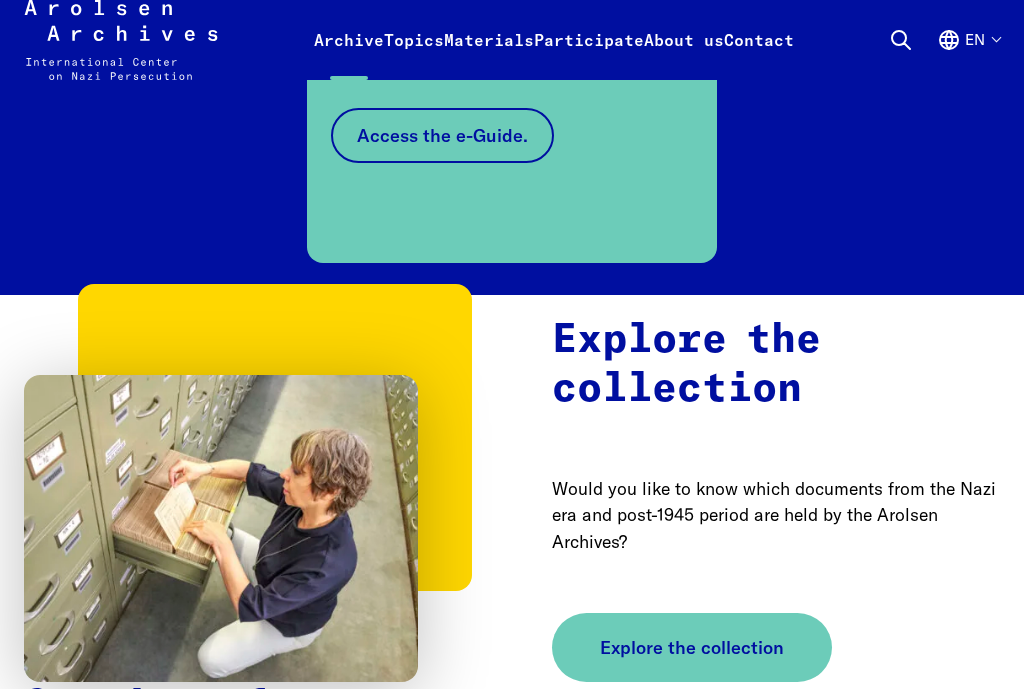 click on "Home Archive     Make use of our archive!   Information about more than 17.5 million people who fell victim to Nazi persecution.               A Paper Monument – that is how Holocaust survivor Thomas Buergenthal described the collection of the Arolsen Archives, which holds information on about 17.5 million people. It is part of UNESCO’s Memory of the World and contains documents on the various victim groups targeted by the Nazi regime, on forced labor, and on displaced persons and migration after 1945. The more people view and make use of the documents, the more significant the archive becomes. For this reason, we have set up a vast online archive that can be used by people throughout the world – for searching for information about their loved ones, for academic research, and for educational purposes.           Search in online archive now:          Search term       Search now             How to search our online archive                 Your inquiry about specific persons or topics" at bounding box center (512, -790) 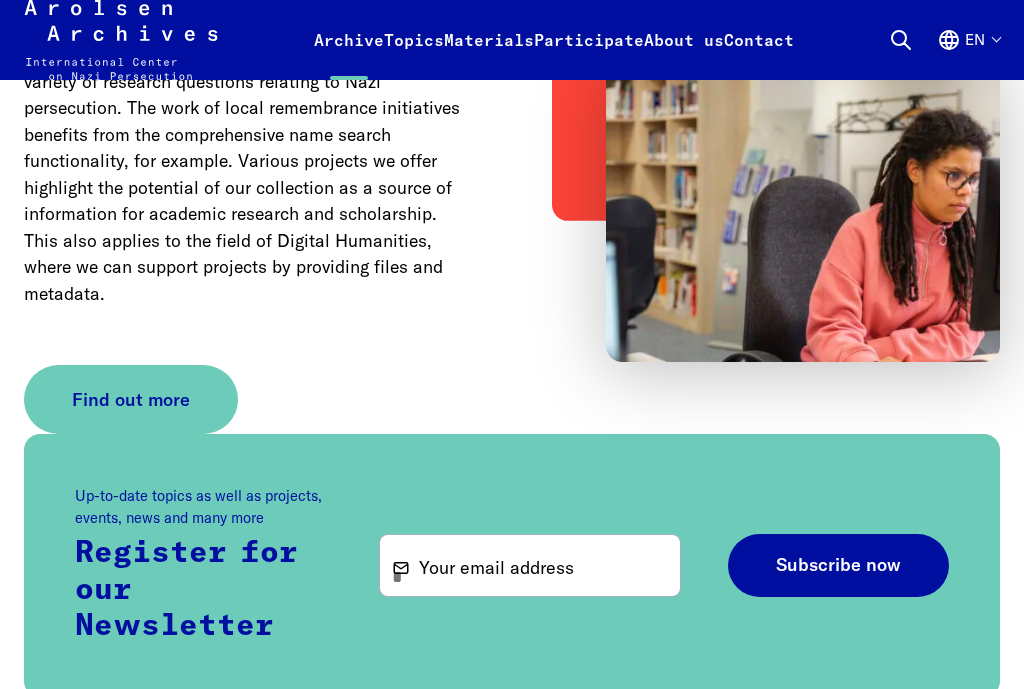 click on "Arolsen Archives - International Center on Nazi Persecution | Return to home page       Archive         Online Search   Inquiry     Inquiry form       Research support   Explore the collection   Research             Topics         News & Events   Dossiers             Materials         Flyers and brochures   Teaching materials   Research publications   Studies   Annual Reports   Terms of use             Participate         #everynamecounts     Projects in schools   Corporate social responsibility   Political involvement   Prominent support       #StolenMemory     What is #StolenMemory?   The Traveling Exhibition   Information for Volunteers   Educational Projects   Online Exhibitions & Poster Exhibitions       arolsen school     Interactive digital learning resources   Participatory and close at hand   Keeping local remembrance alive       Help us search             About us         Profile   Jobs   The team             Contact         Visit   Exhibitions   Press     Press photos   Press contact" at bounding box center (512, -1231) 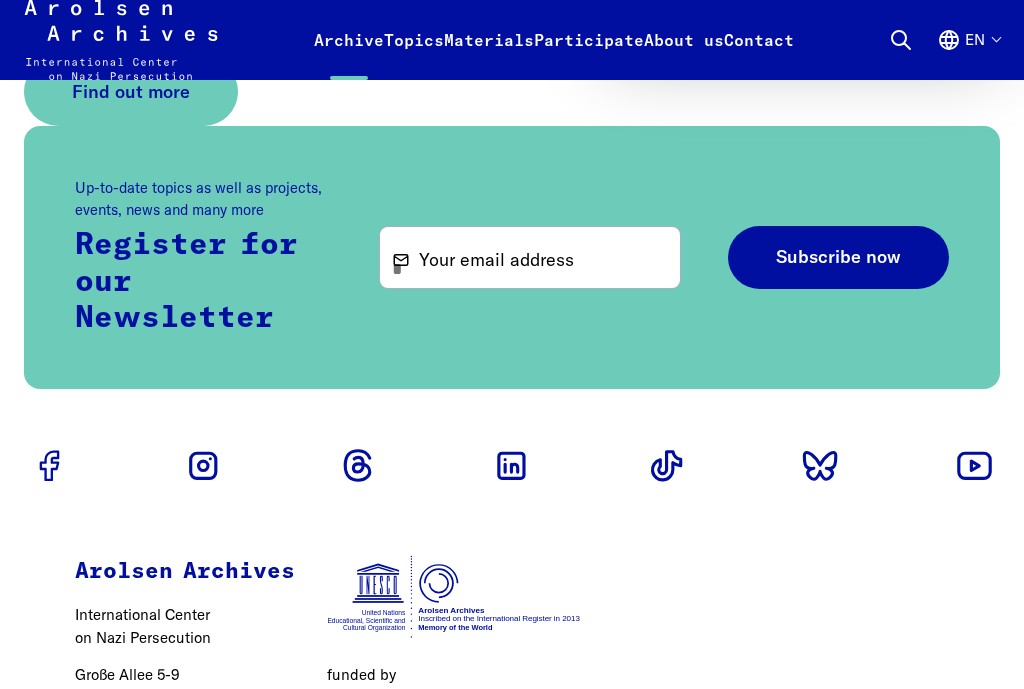 click on "Arolsen Archives   International Center  on Nazi Persecution   Große Allee 5-9  [POSTAL_CODE] [CITY]   T +49 5691 629-0   Contact form               funded by             Archive   Online Archive   Research       Initiatives   #StolenMemory   arolsen school   #everynamecounts       Newsroom   Press info   Press contact                      Legal notice         Privacy policy         Netiquette        Cookie Settings          Arolsen Archives (c) 2025" at bounding box center (512, 766) 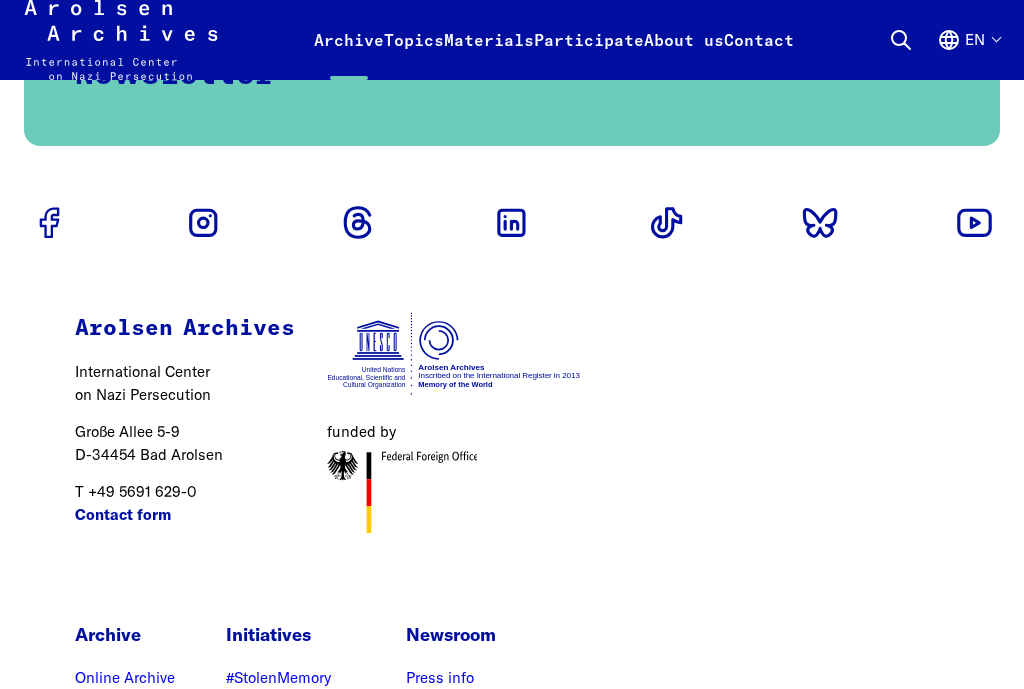 click on "#StolenMemory   arolsen school   #everynamecounts" at bounding box center [290, 719] 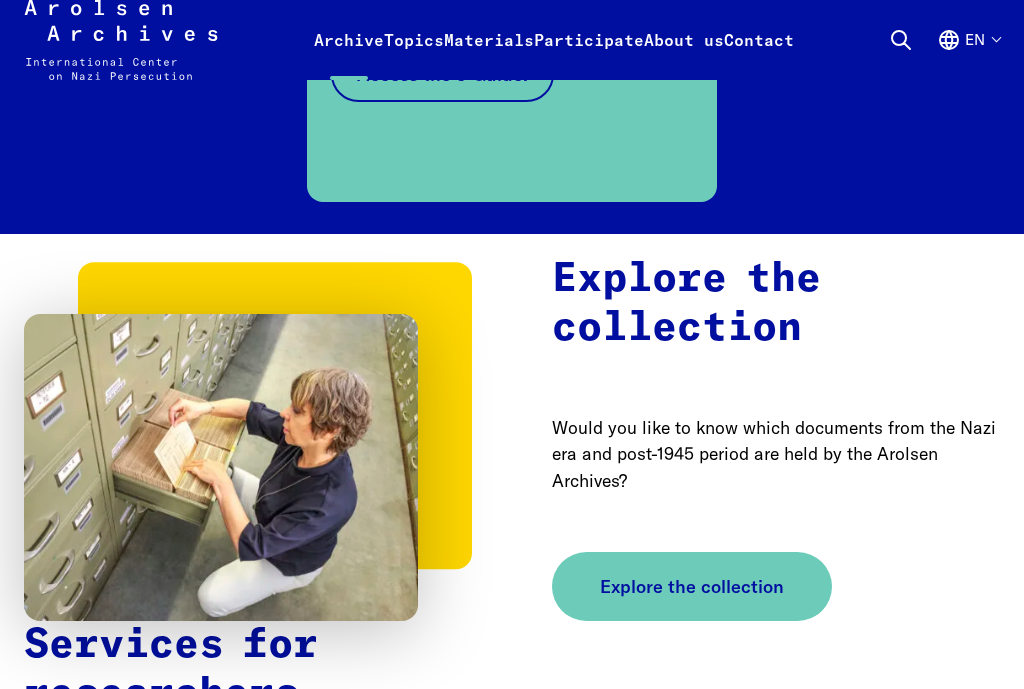 click on "Home Archive     Make use of our archive!   Information about more than 17.5 million people who fell victim to Nazi persecution.               A Paper Monument – that is how Holocaust survivor Thomas Buergenthal described the collection of the Arolsen Archives, which holds information on about 17.5 million people. It is part of UNESCO’s Memory of the World and contains documents on the various victim groups targeted by the Nazi regime, on forced labor, and on displaced persons and migration after 1945. The more people view and make use of the documents, the more significant the archive becomes. For this reason, we have set up a vast online archive that can be used by people throughout the world – for searching for information about their loved ones, for academic research, and for educational purposes.           Search in online archive now:          Search term       Search now             How to search our online archive                 Your inquiry about specific persons or topics" at bounding box center (512, -851) 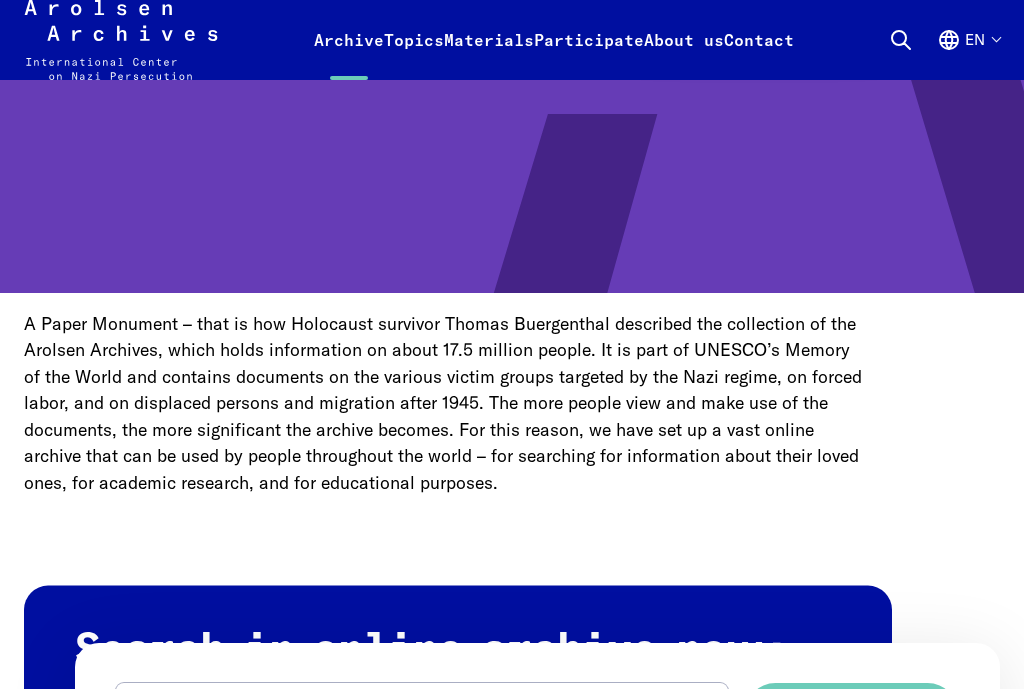 scroll, scrollTop: 0, scrollLeft: 0, axis: both 